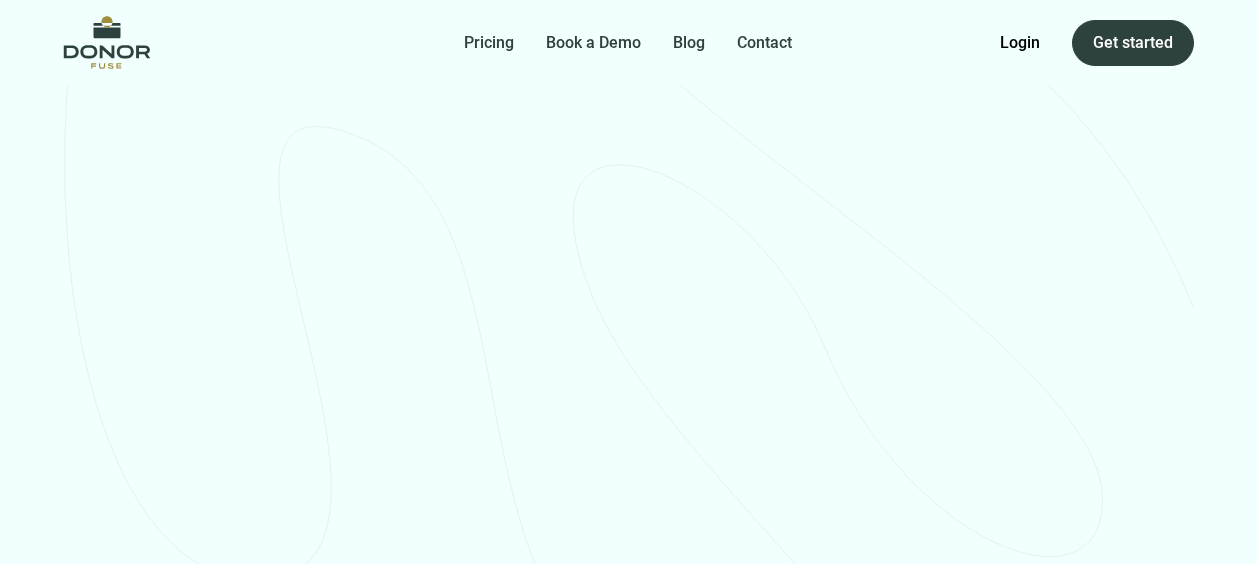 scroll, scrollTop: 0, scrollLeft: 0, axis: both 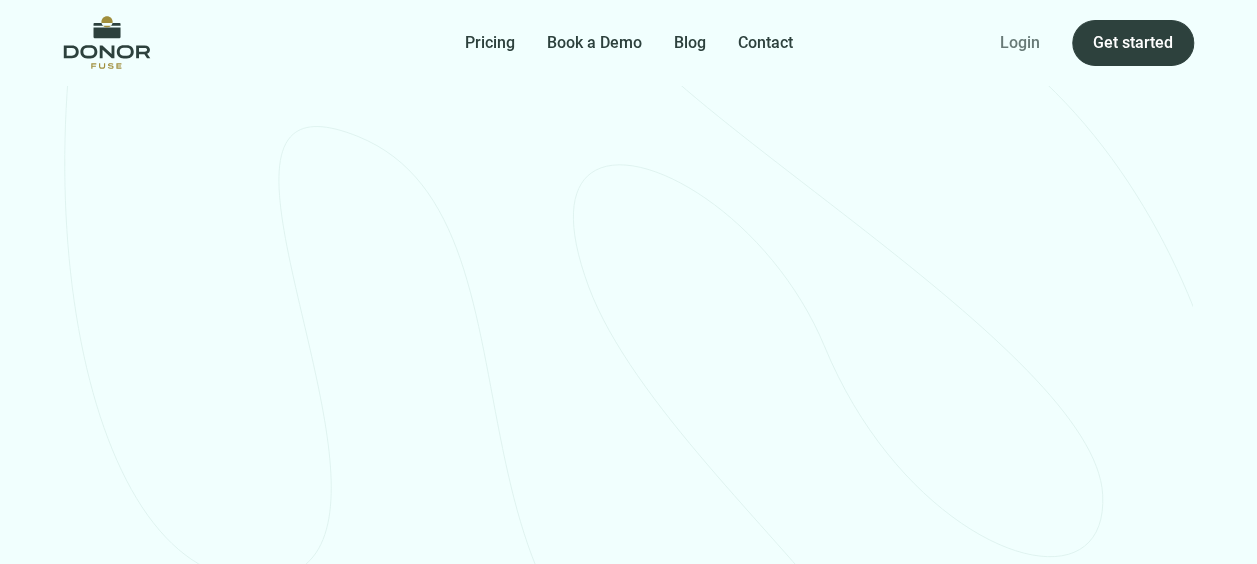 click on "Login" at bounding box center (1020, 43) 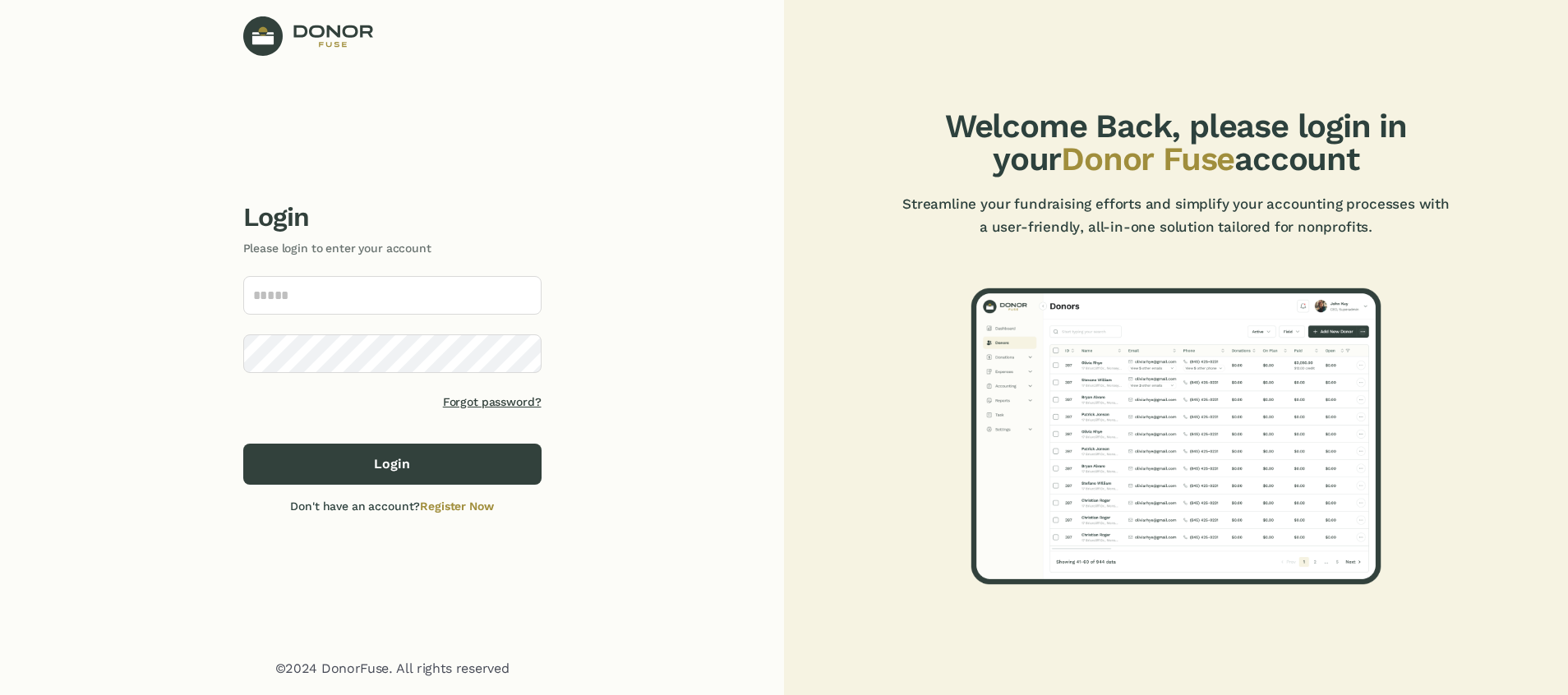 scroll, scrollTop: 0, scrollLeft: 0, axis: both 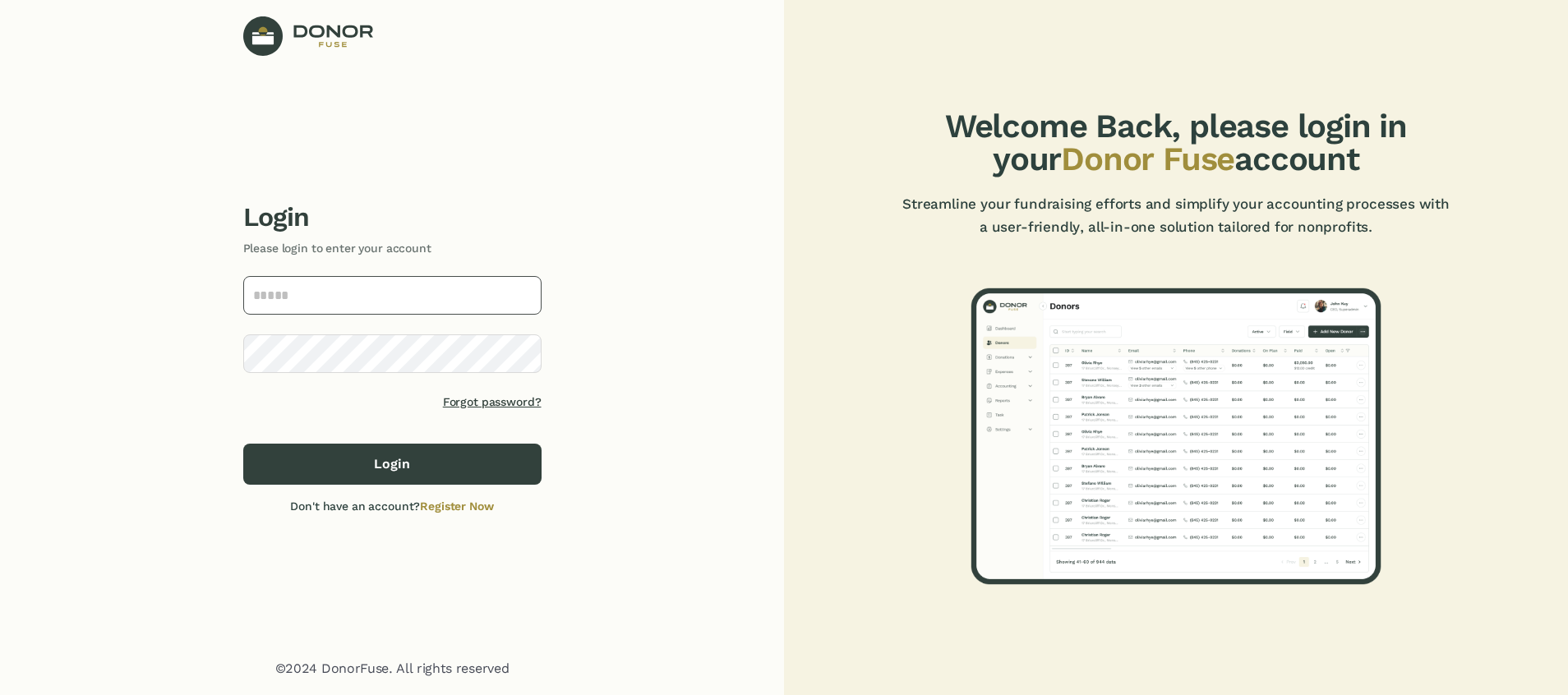 click 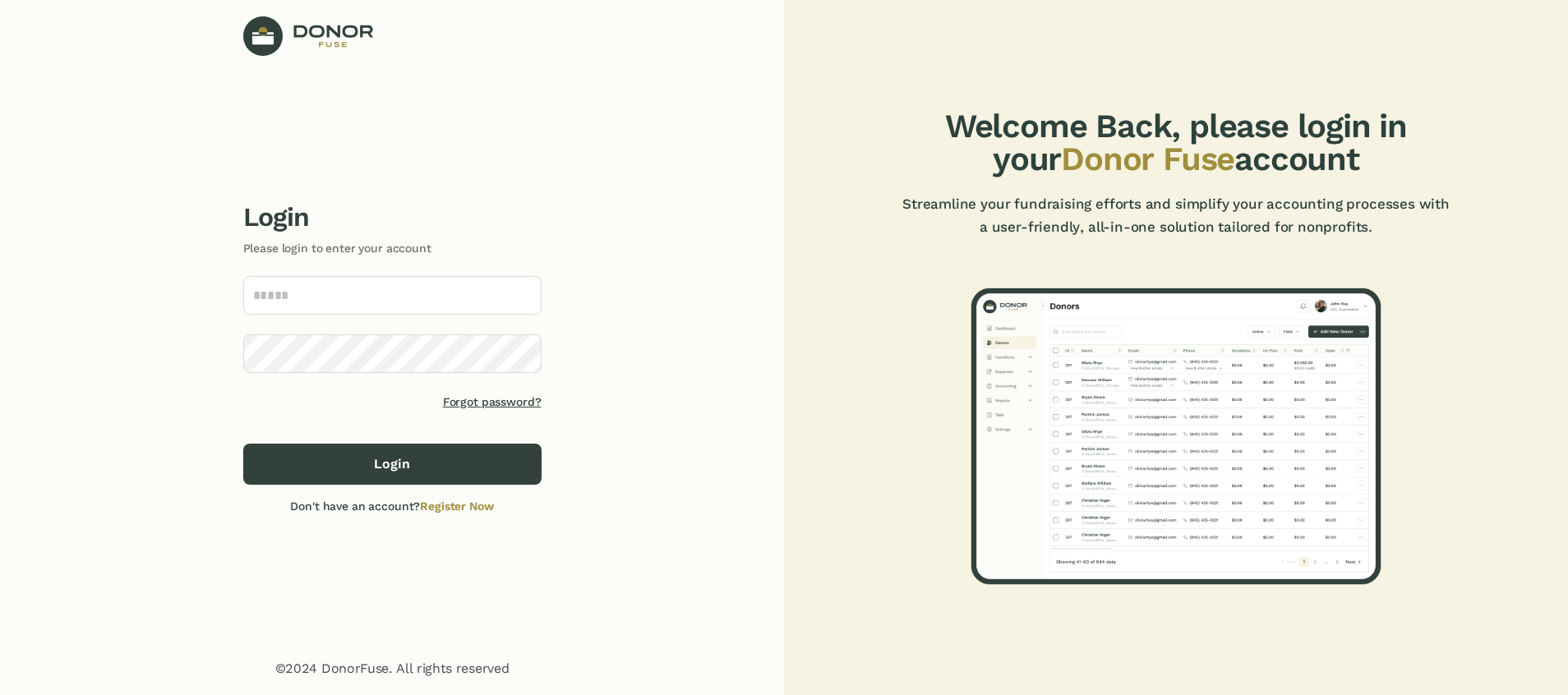 click at bounding box center (523, 295) 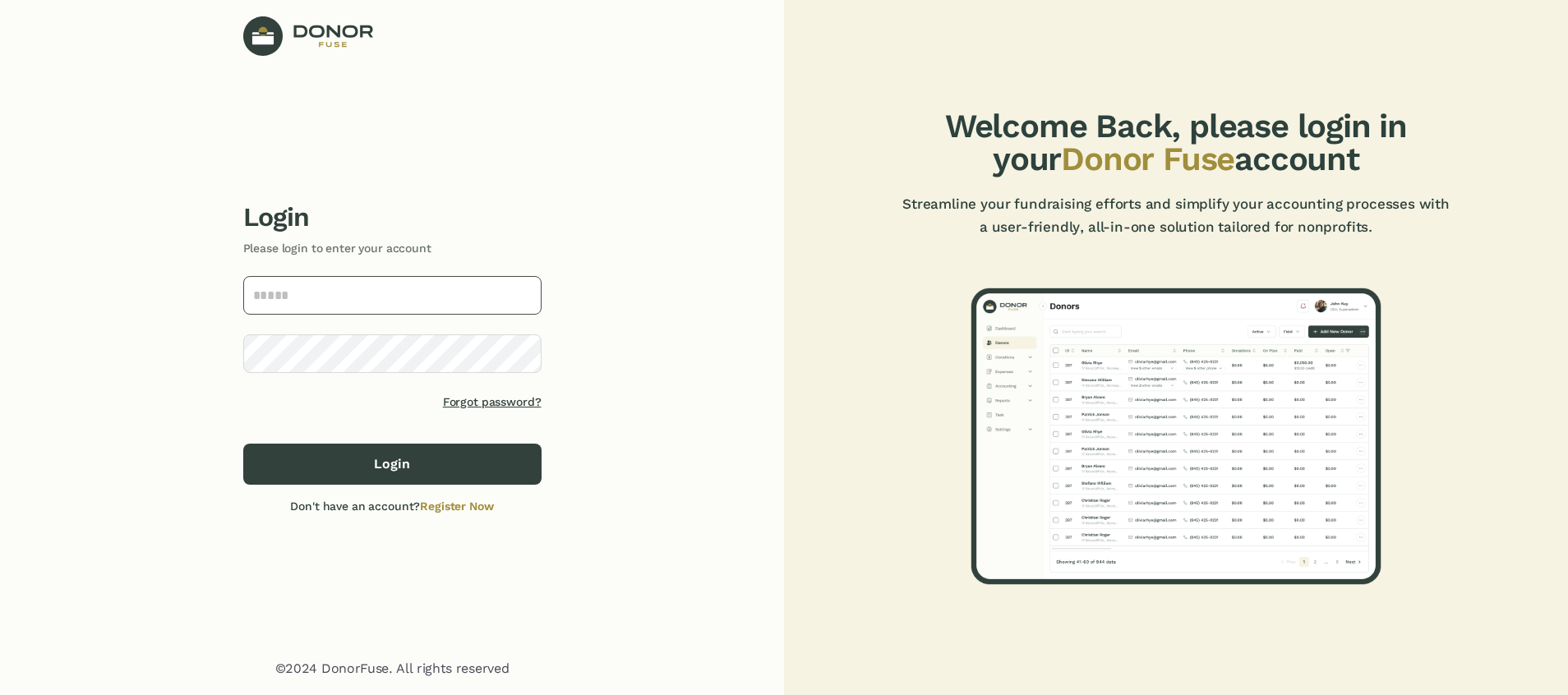click 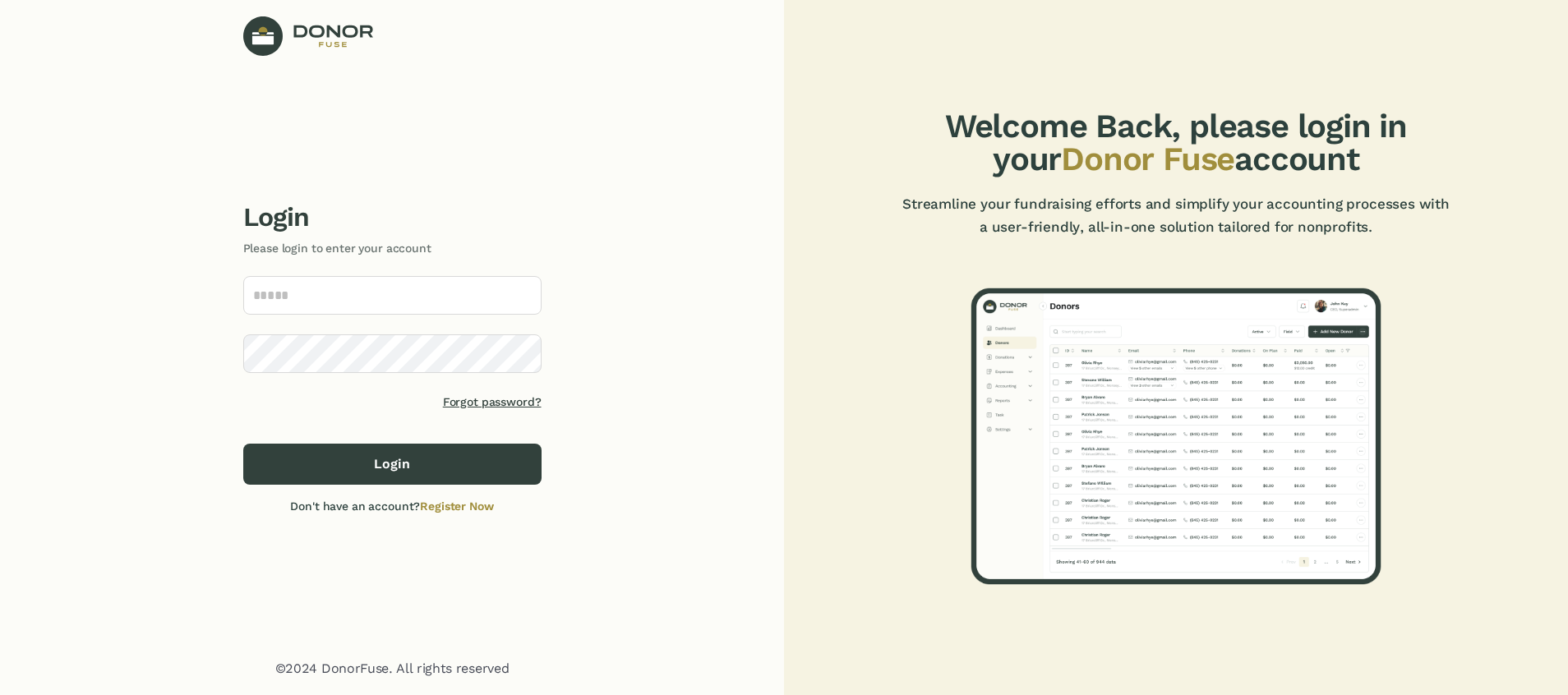 click at bounding box center (523, 295) 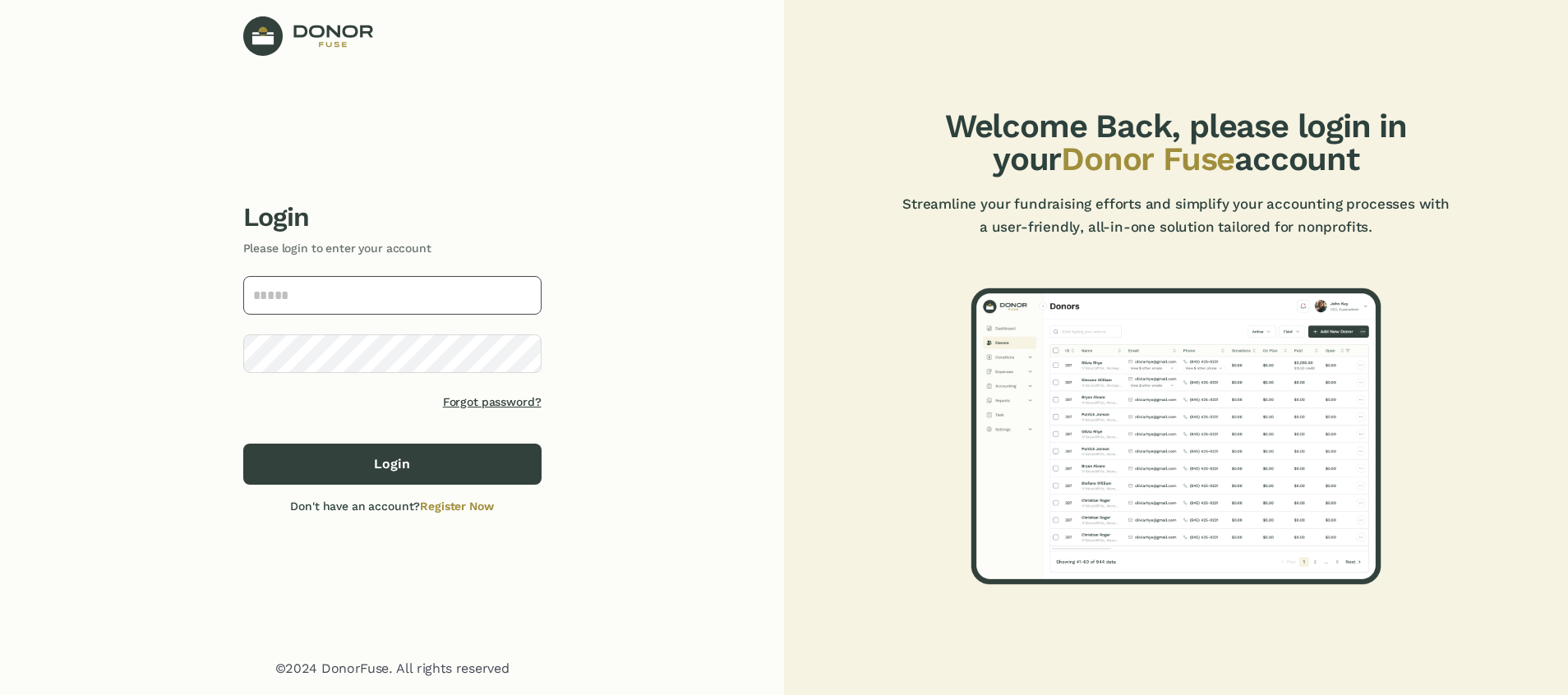 type on "**********" 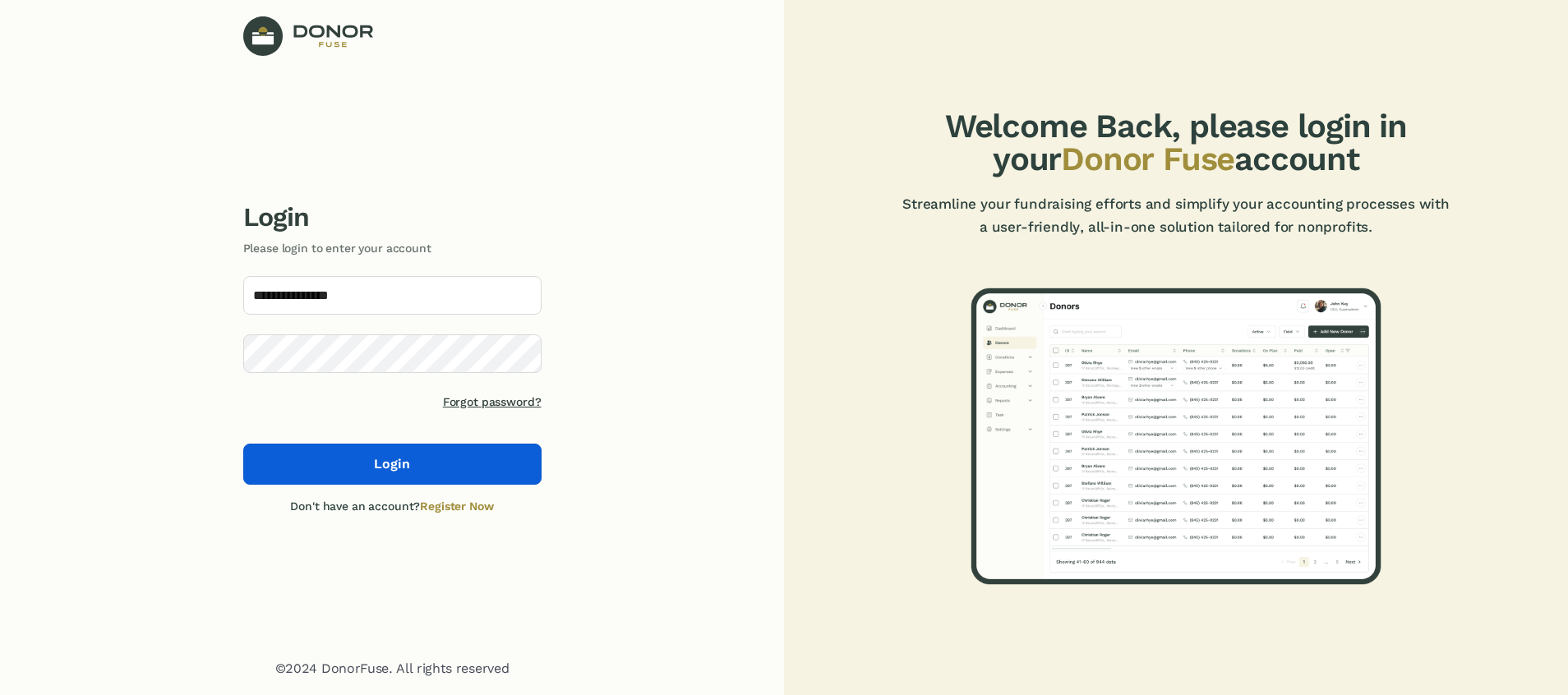 click on "Login" 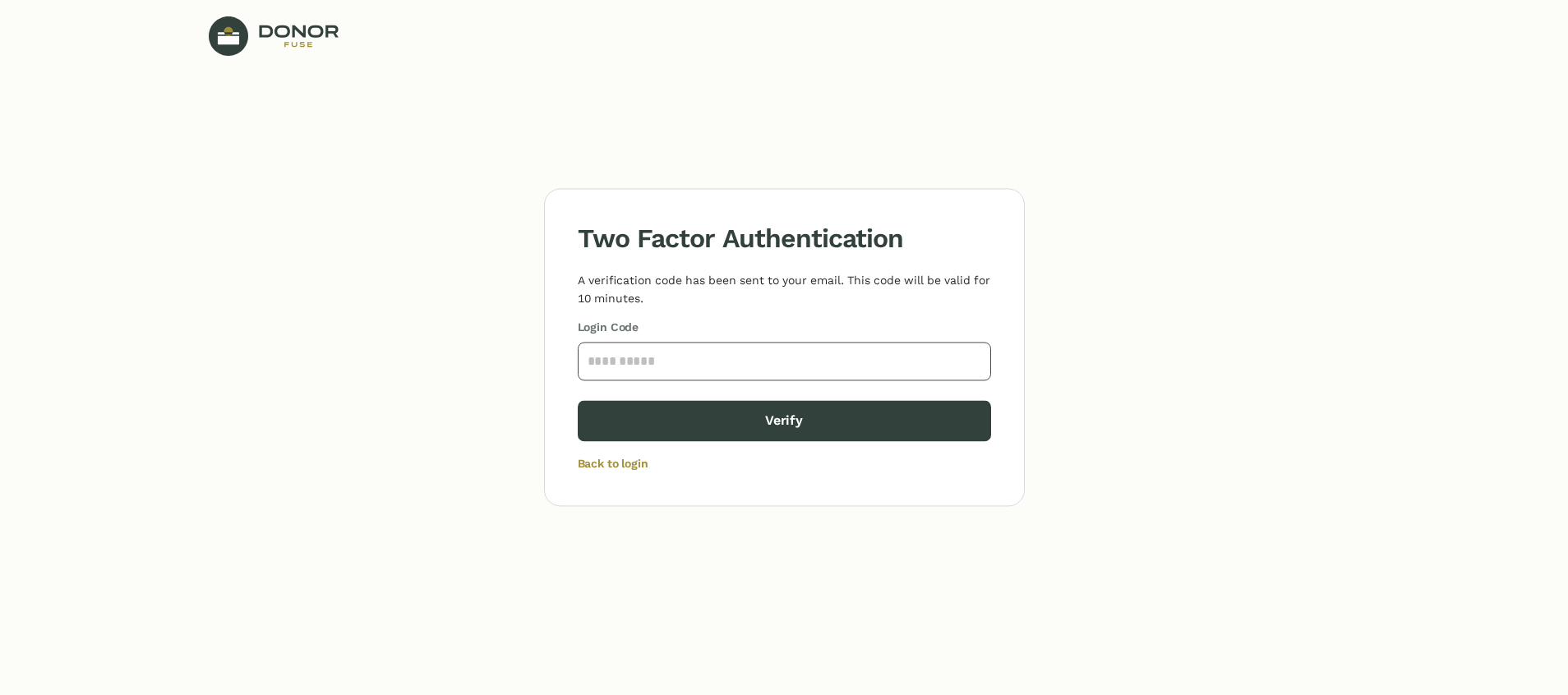 click 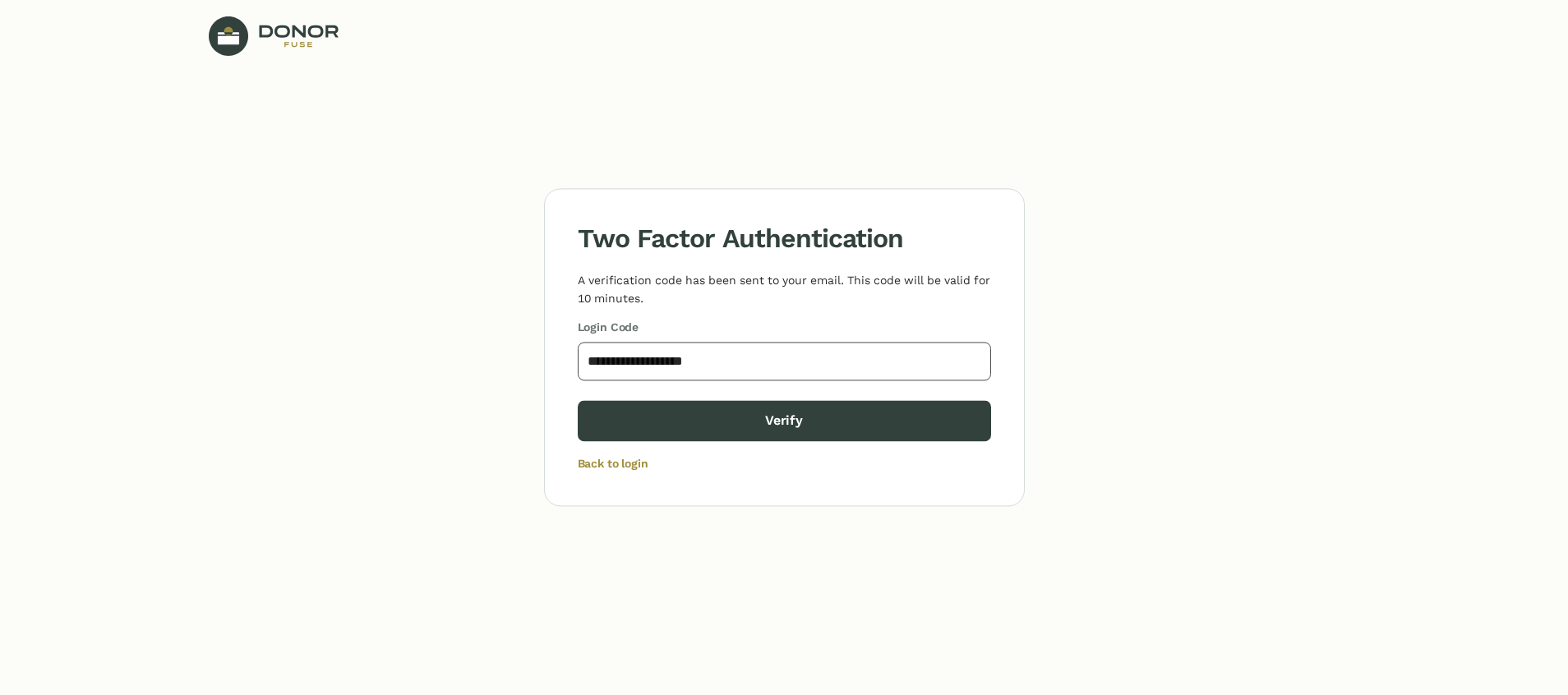 drag, startPoint x: 689, startPoint y: 352, endPoint x: 502, endPoint y: 368, distance: 187.68324 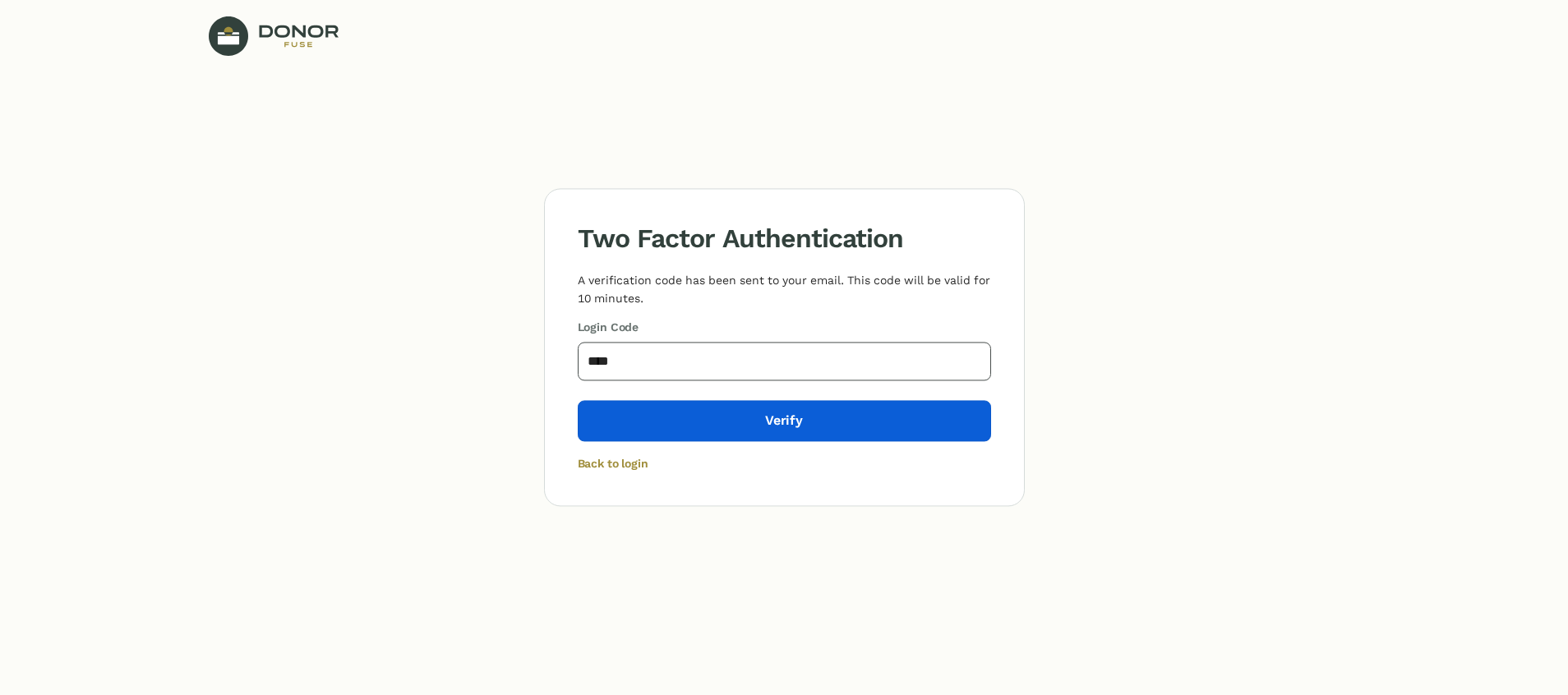 type on "****" 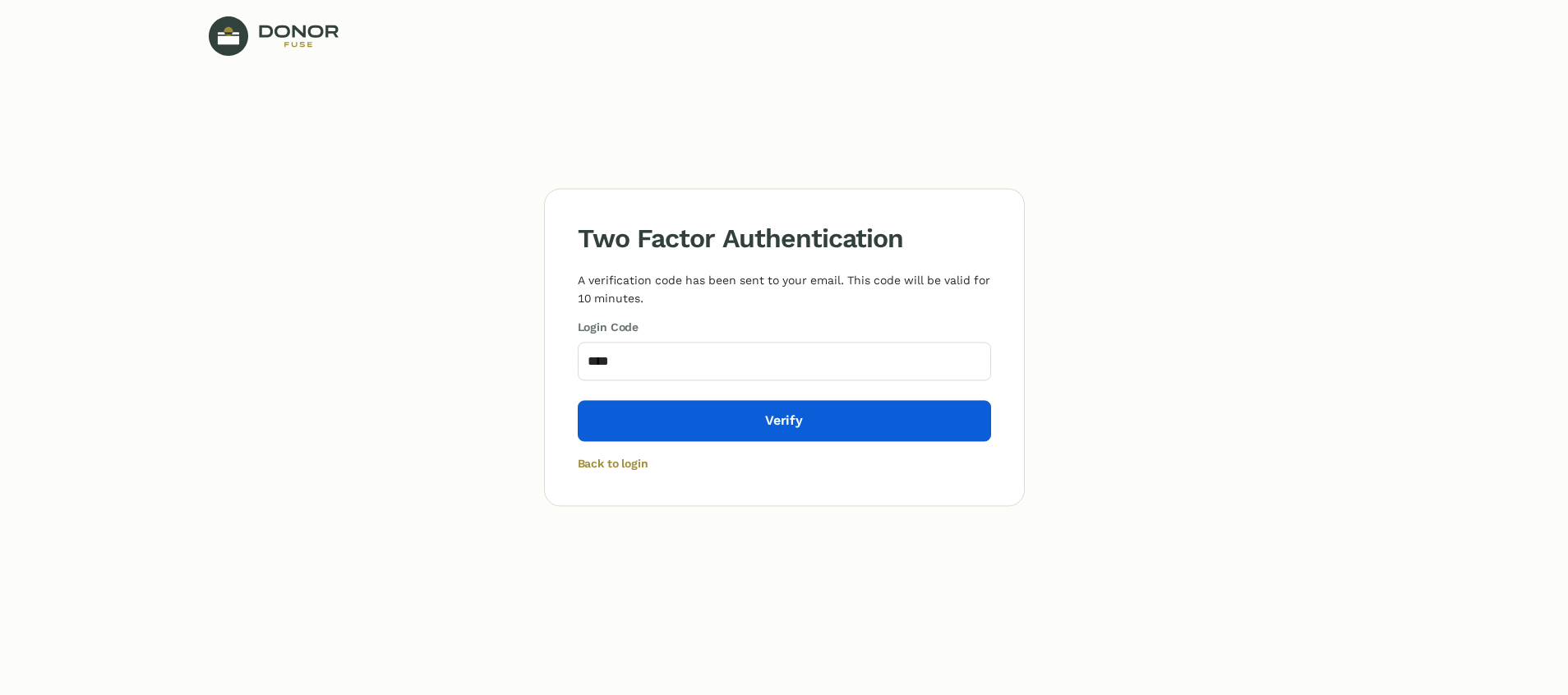 click on "Verify" 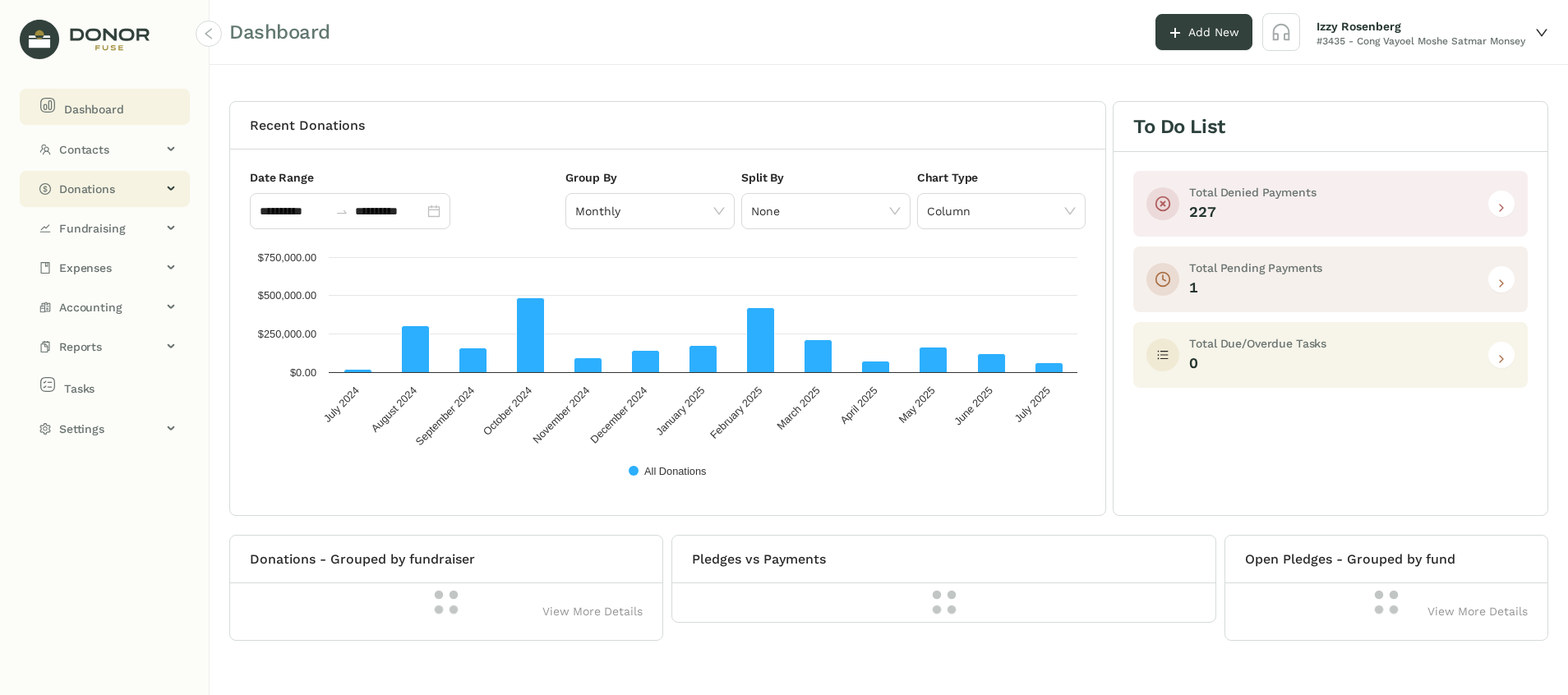 click on "Donations" 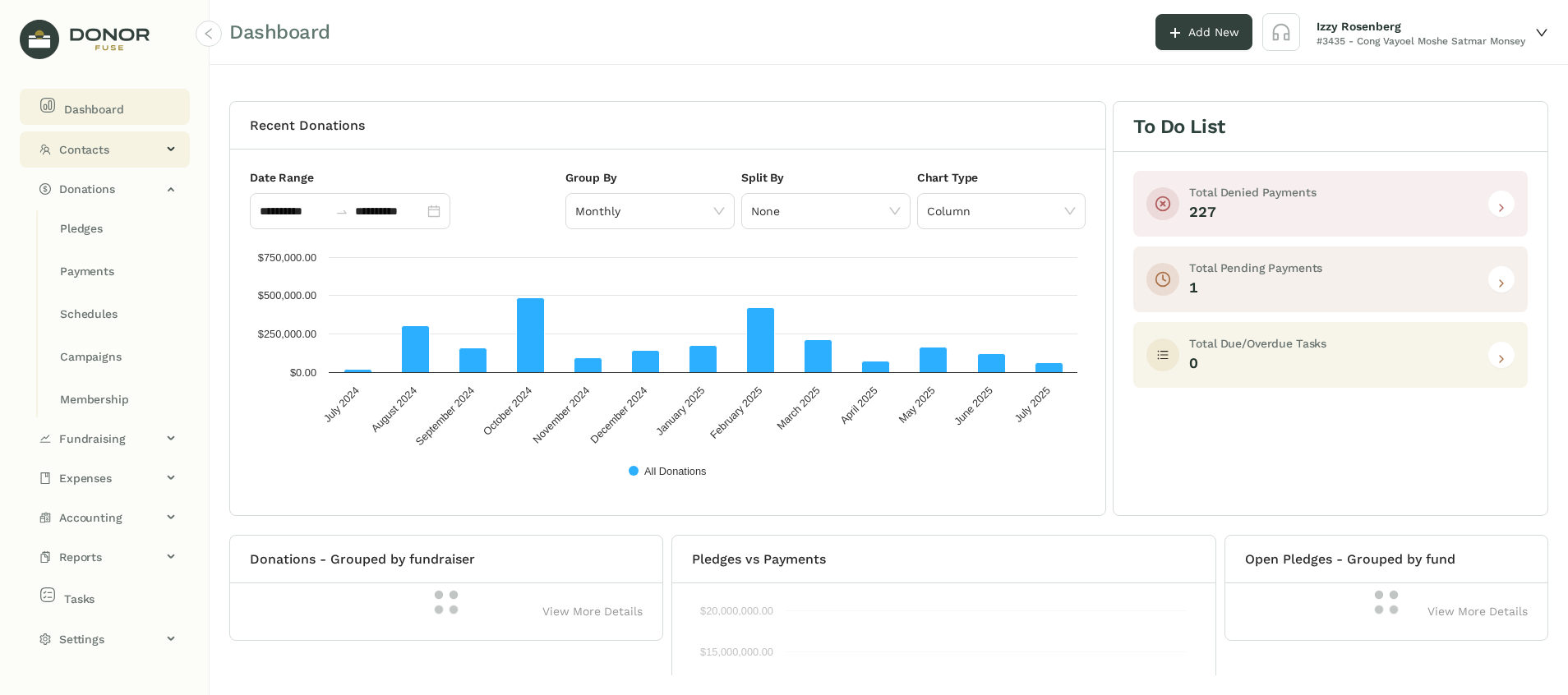 click on "Contacts" 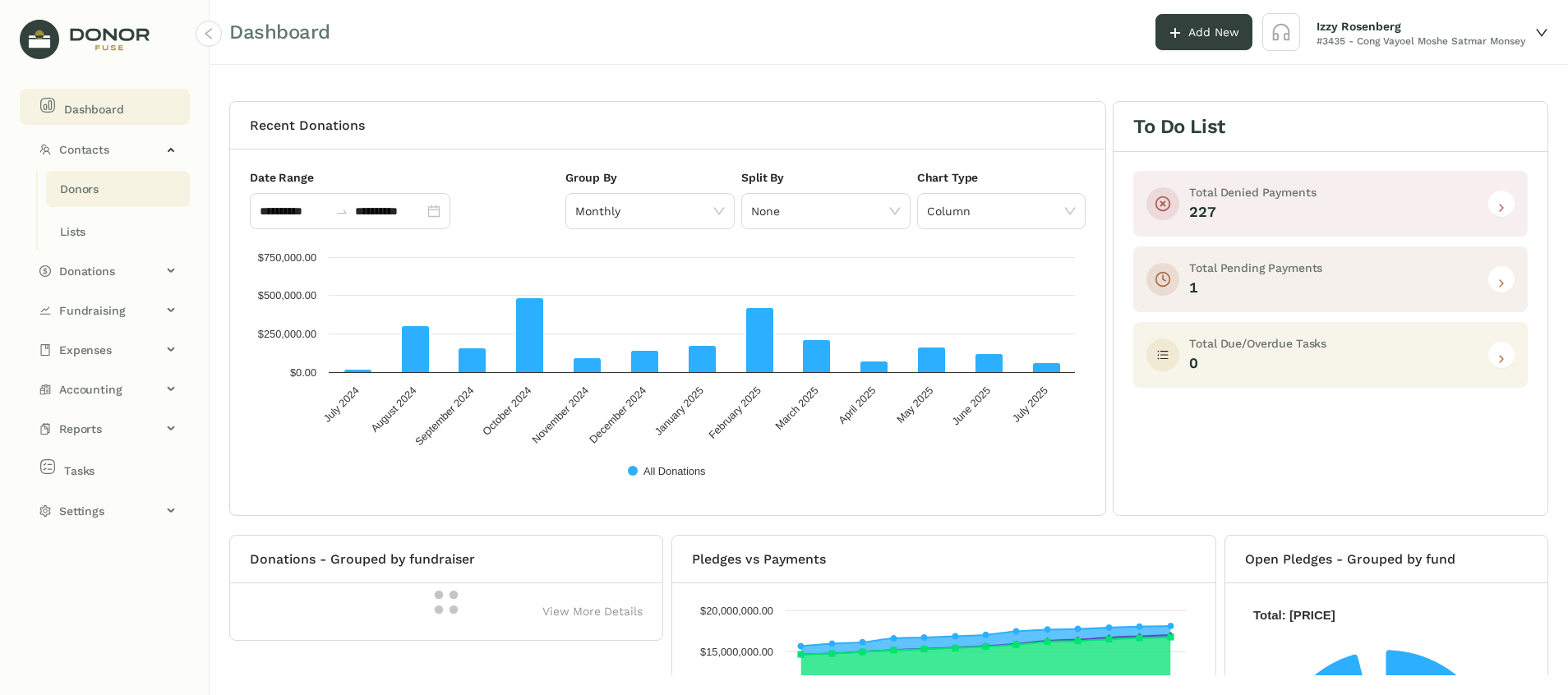 click on "Donors" 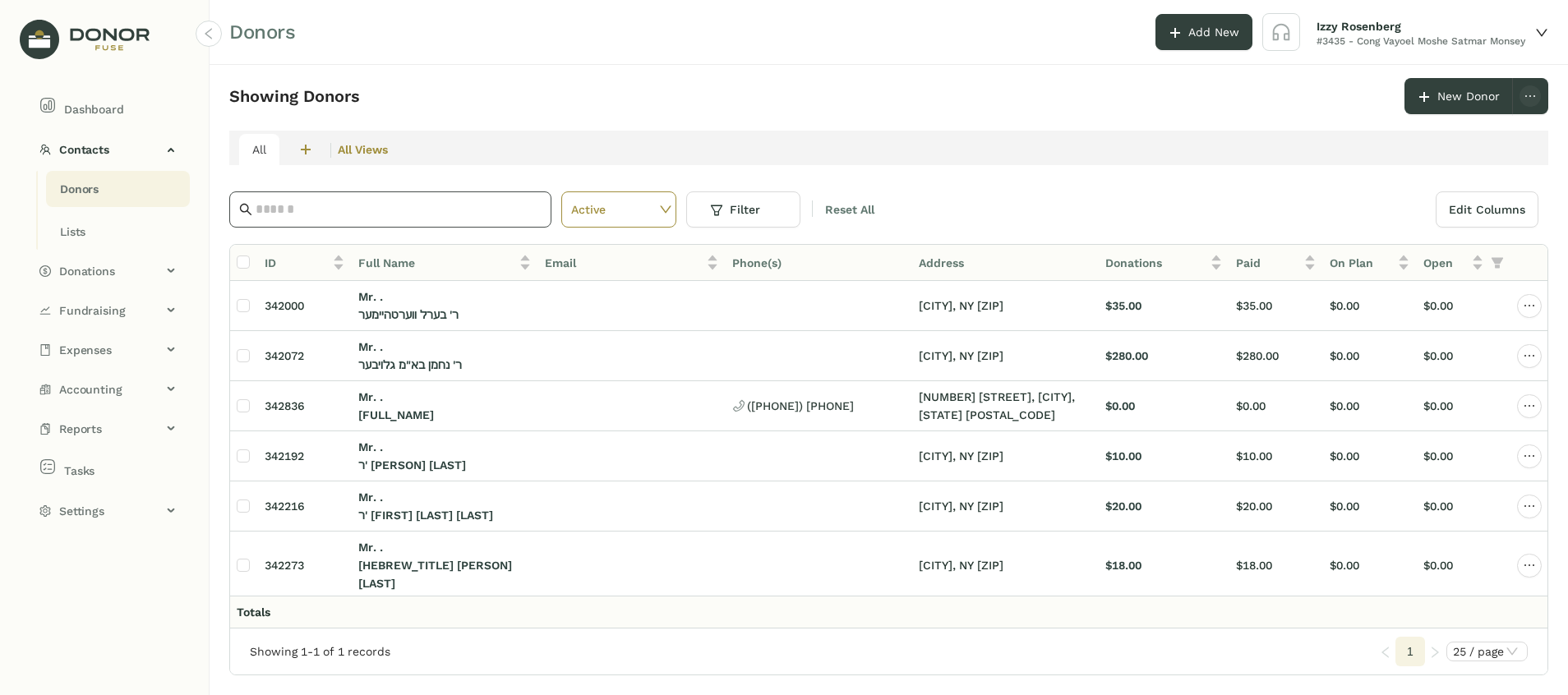 click 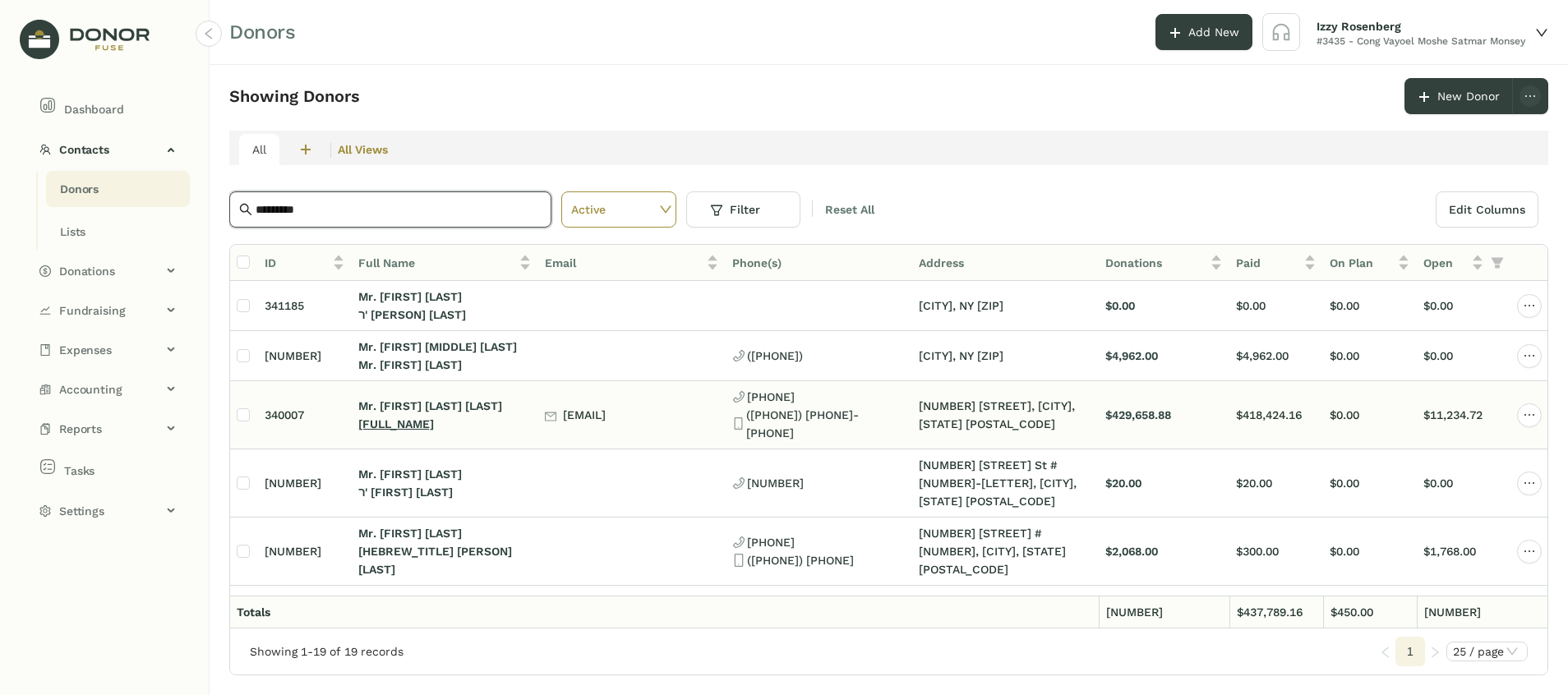 type on "*********" 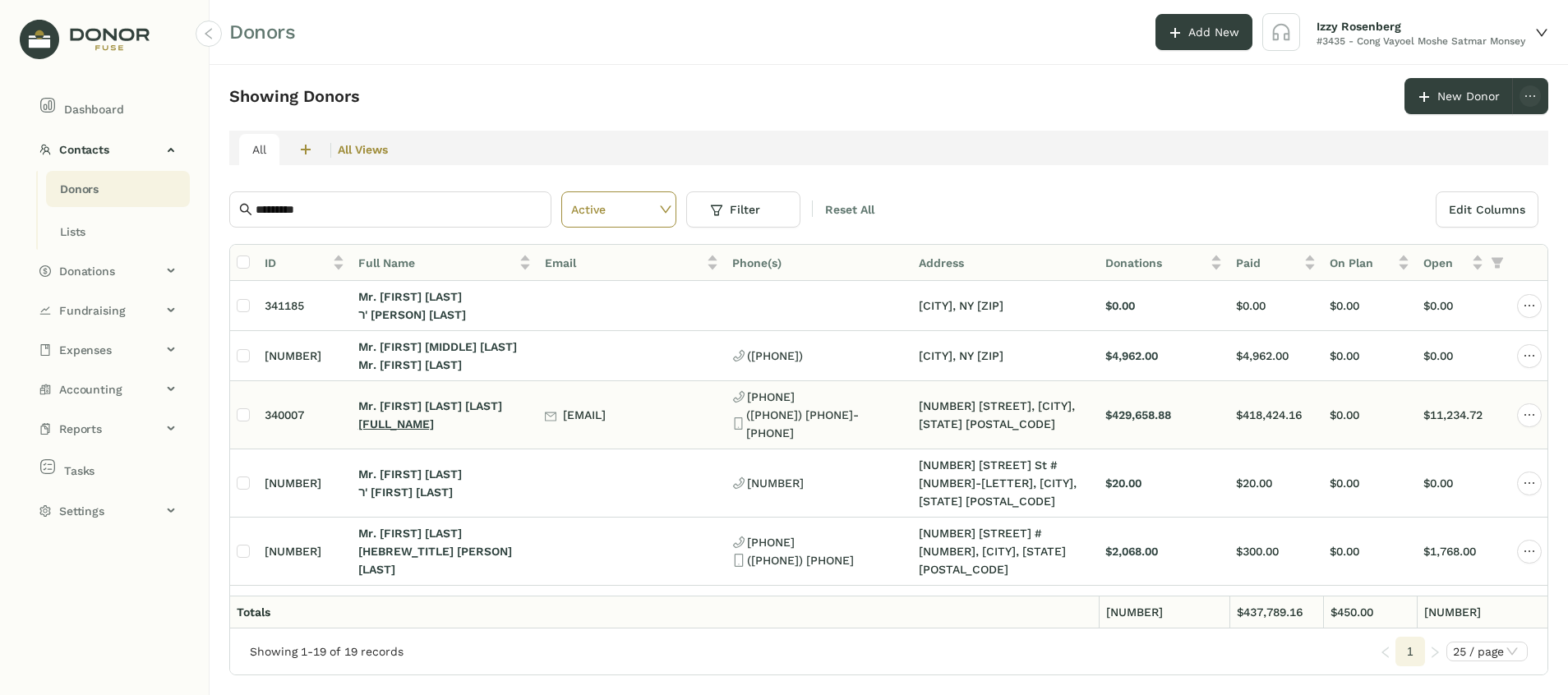 click on "[FULL_NAME]" 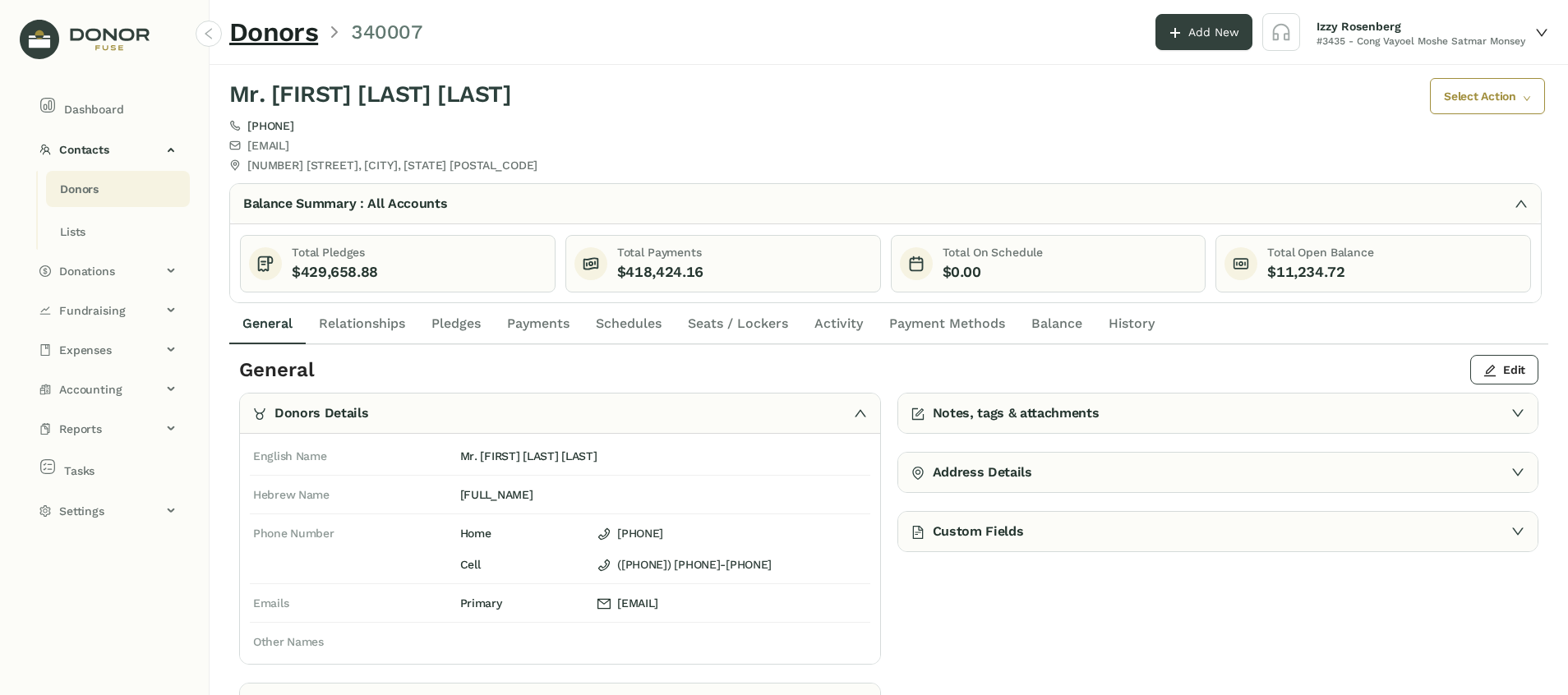 click on "Pledges" 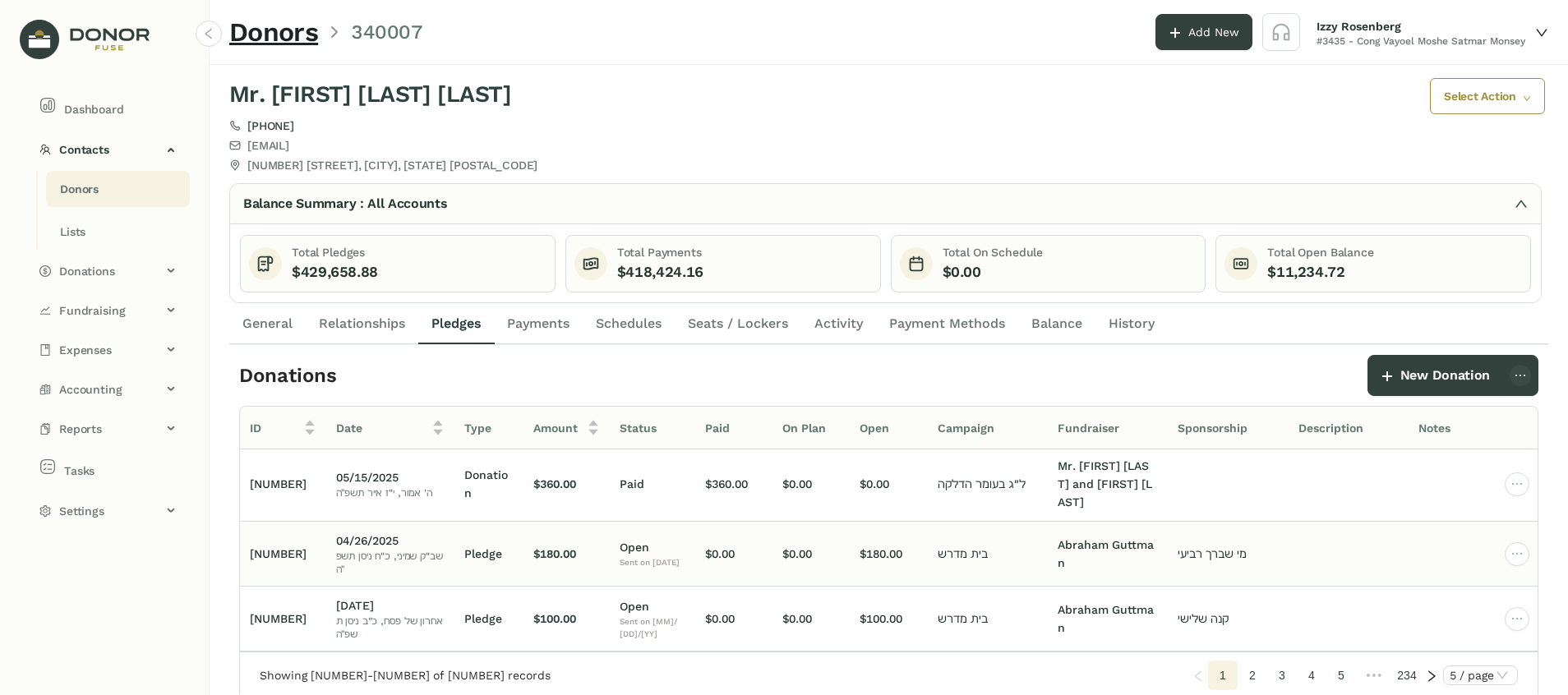 scroll, scrollTop: 133, scrollLeft: 0, axis: vertical 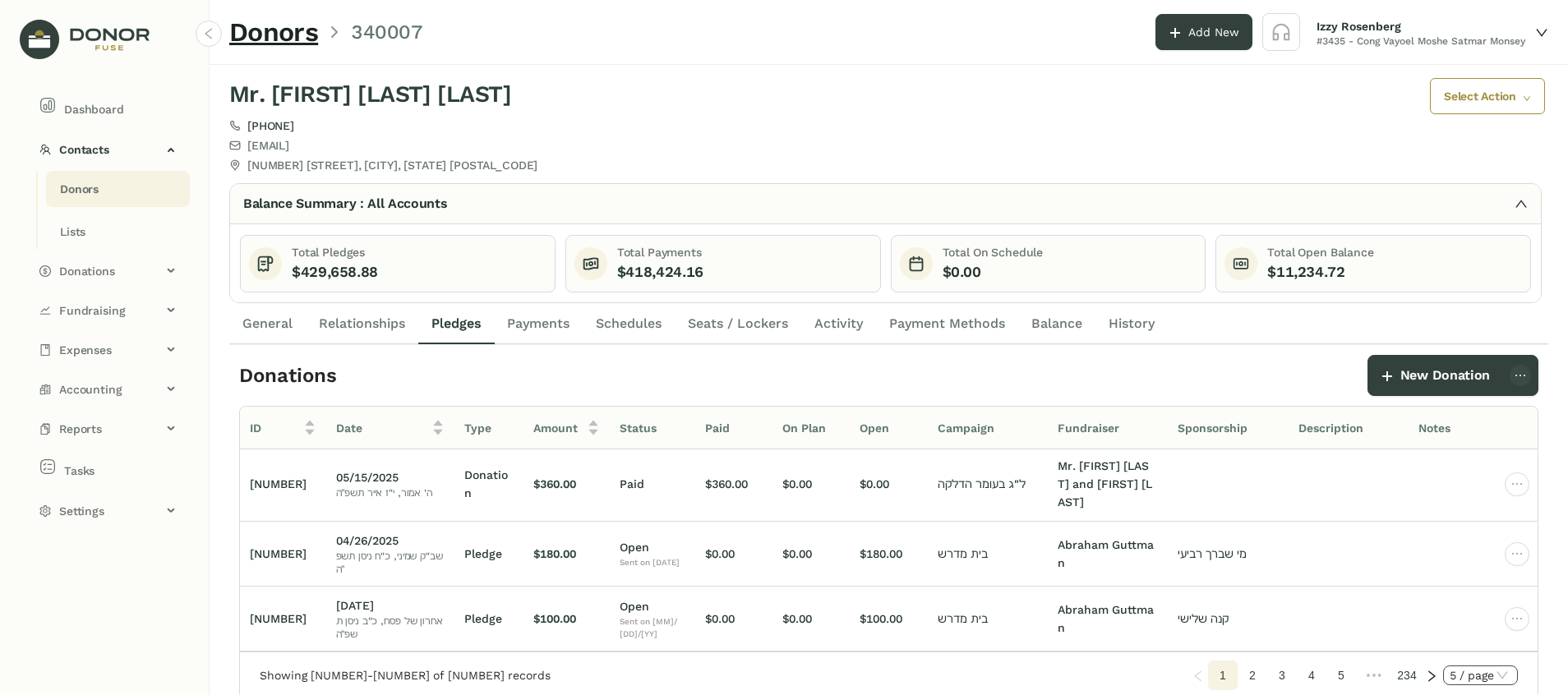 click on "5 / page" 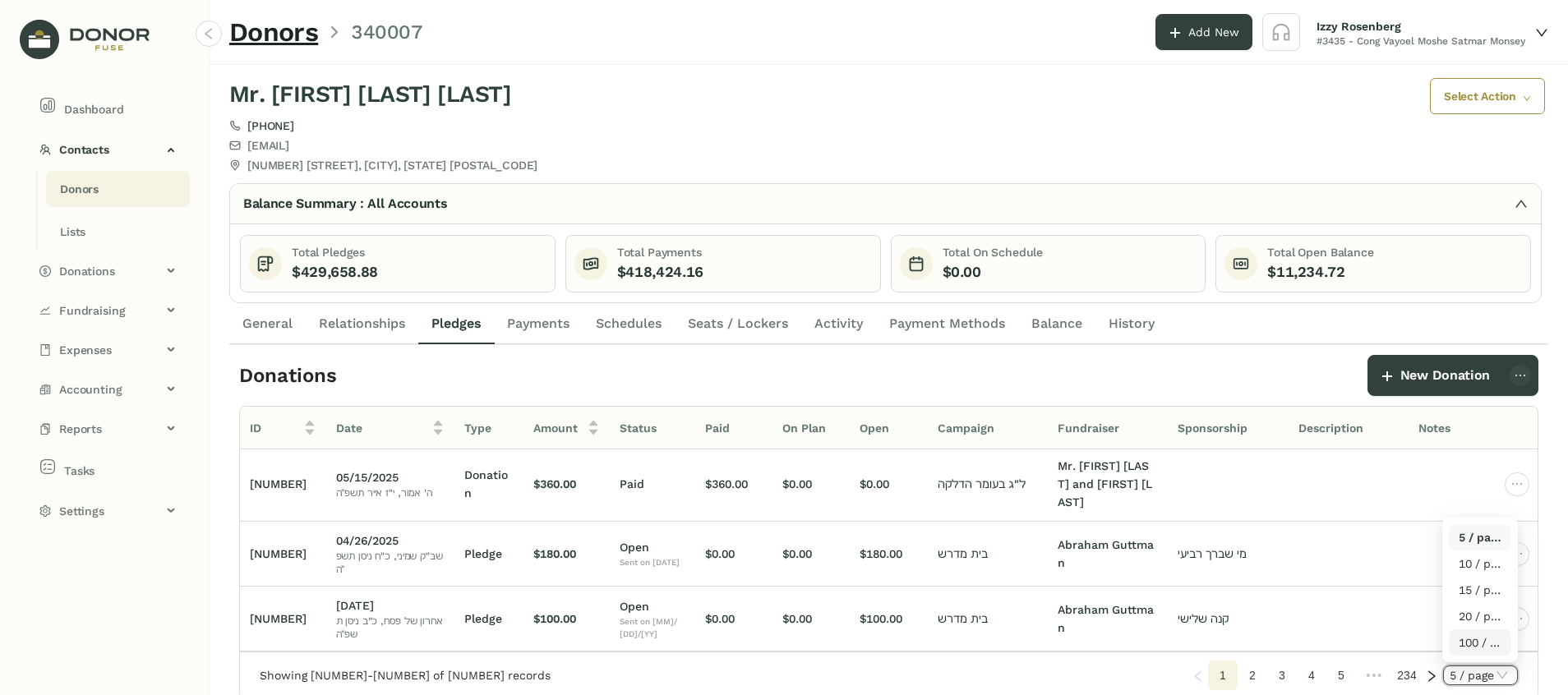 click on "100 / page" at bounding box center [1480, 642] 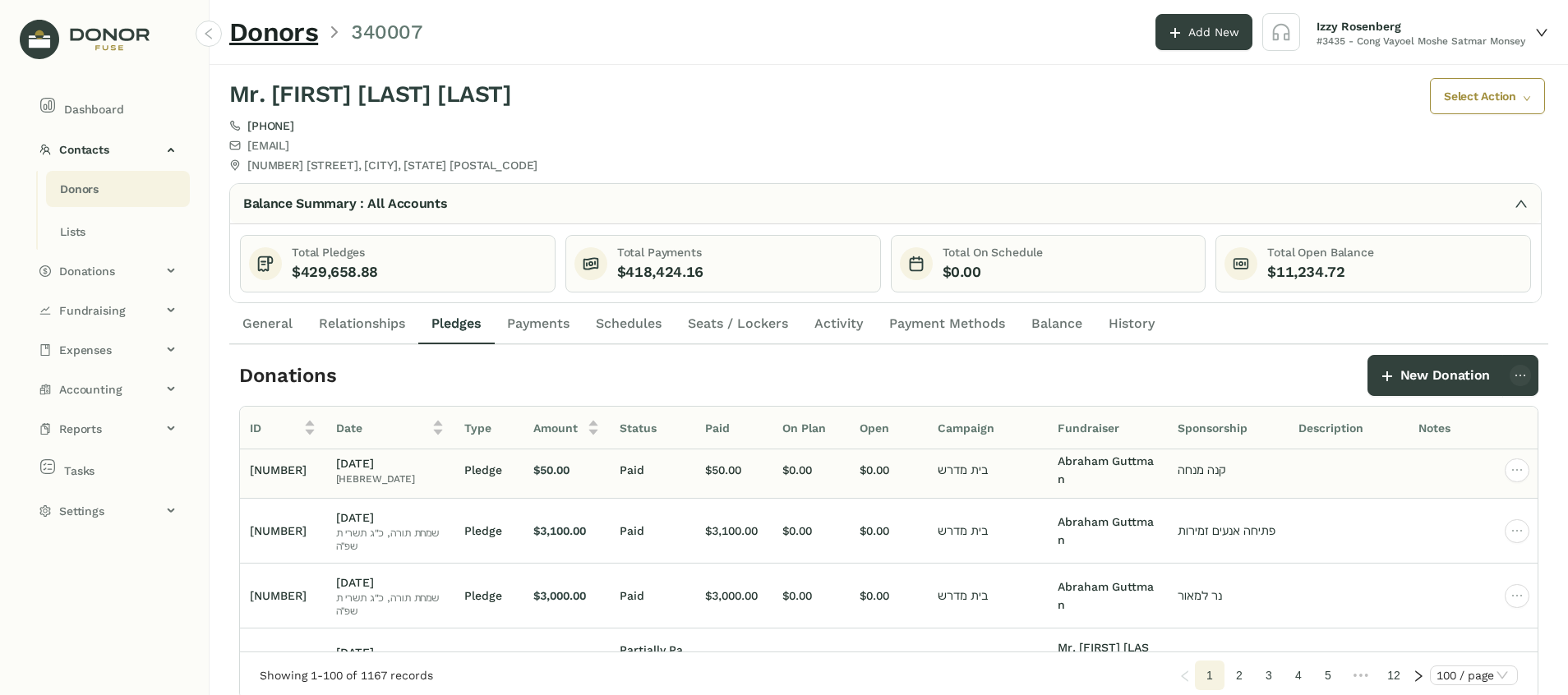 scroll, scrollTop: 739, scrollLeft: 0, axis: vertical 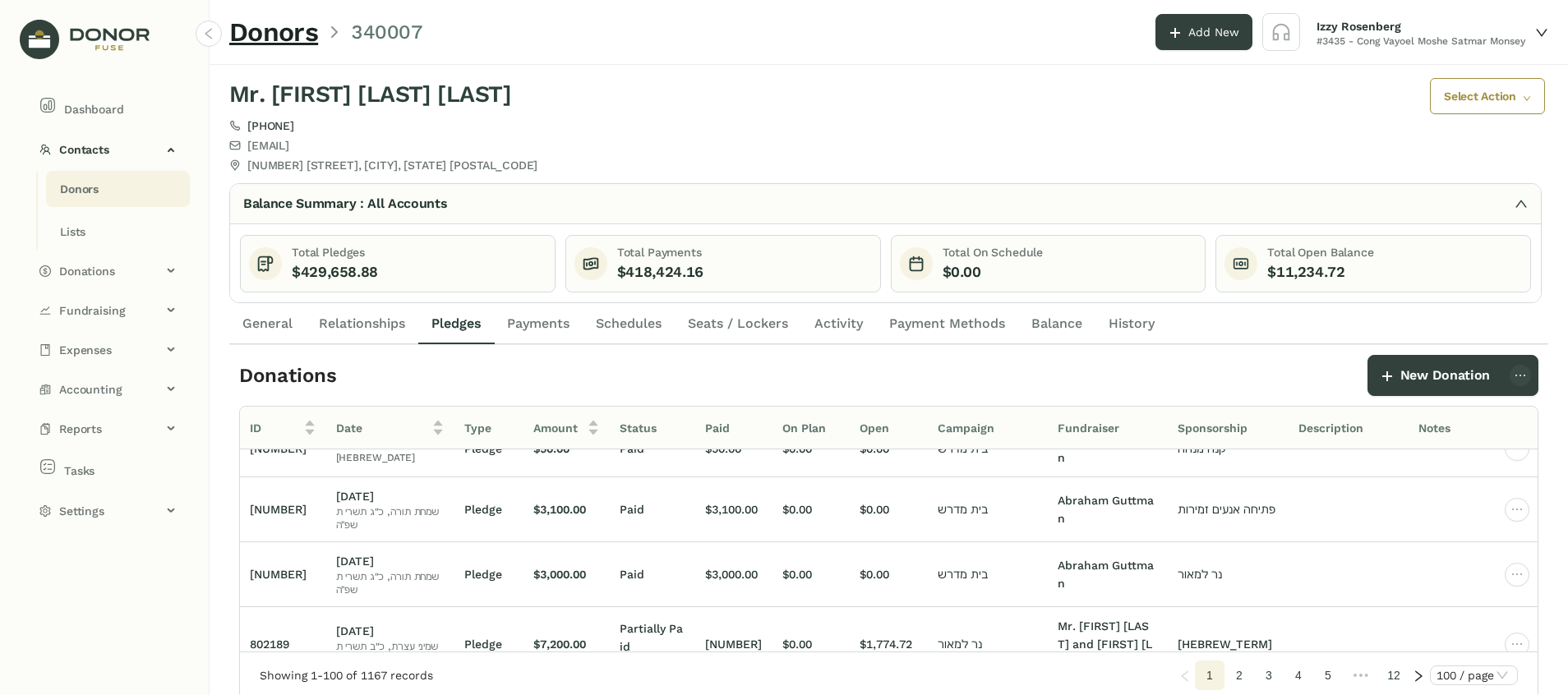 click on "Donors" 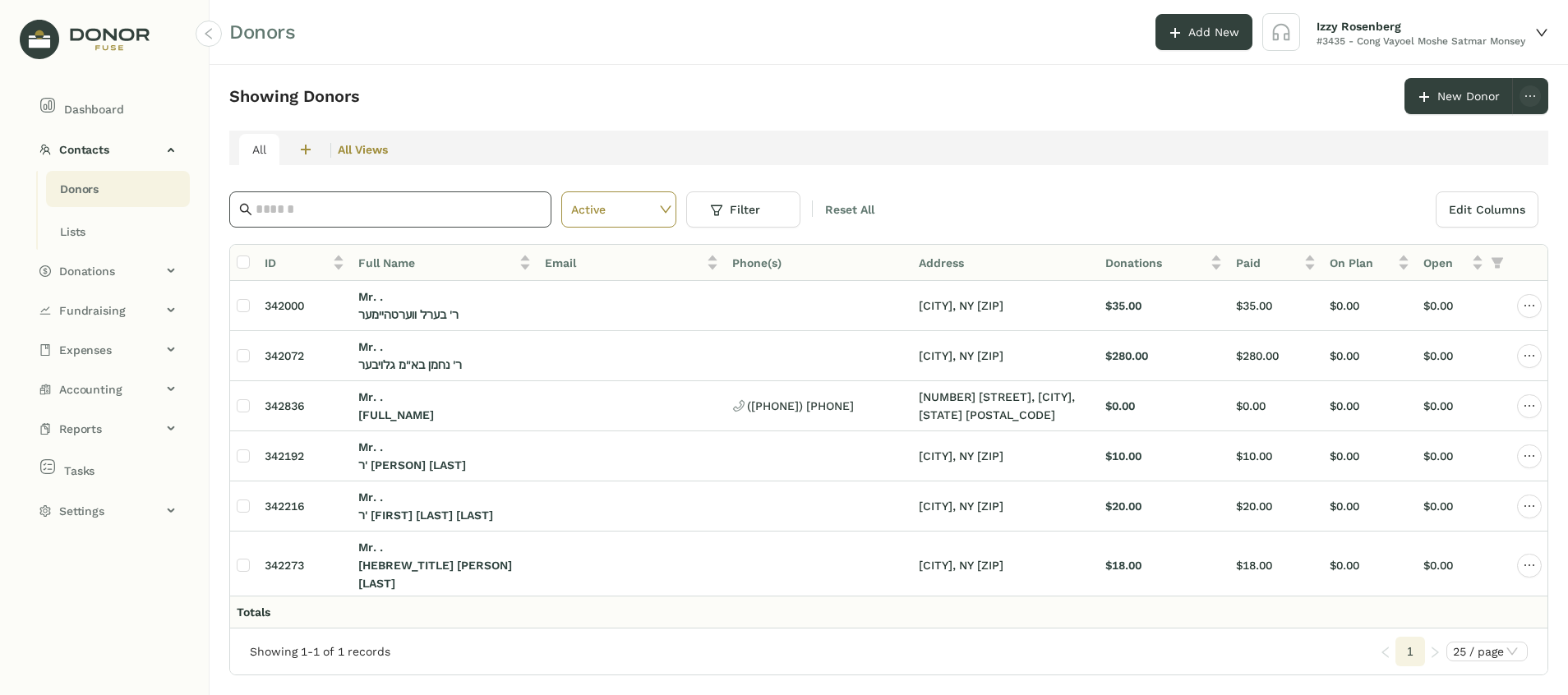 click 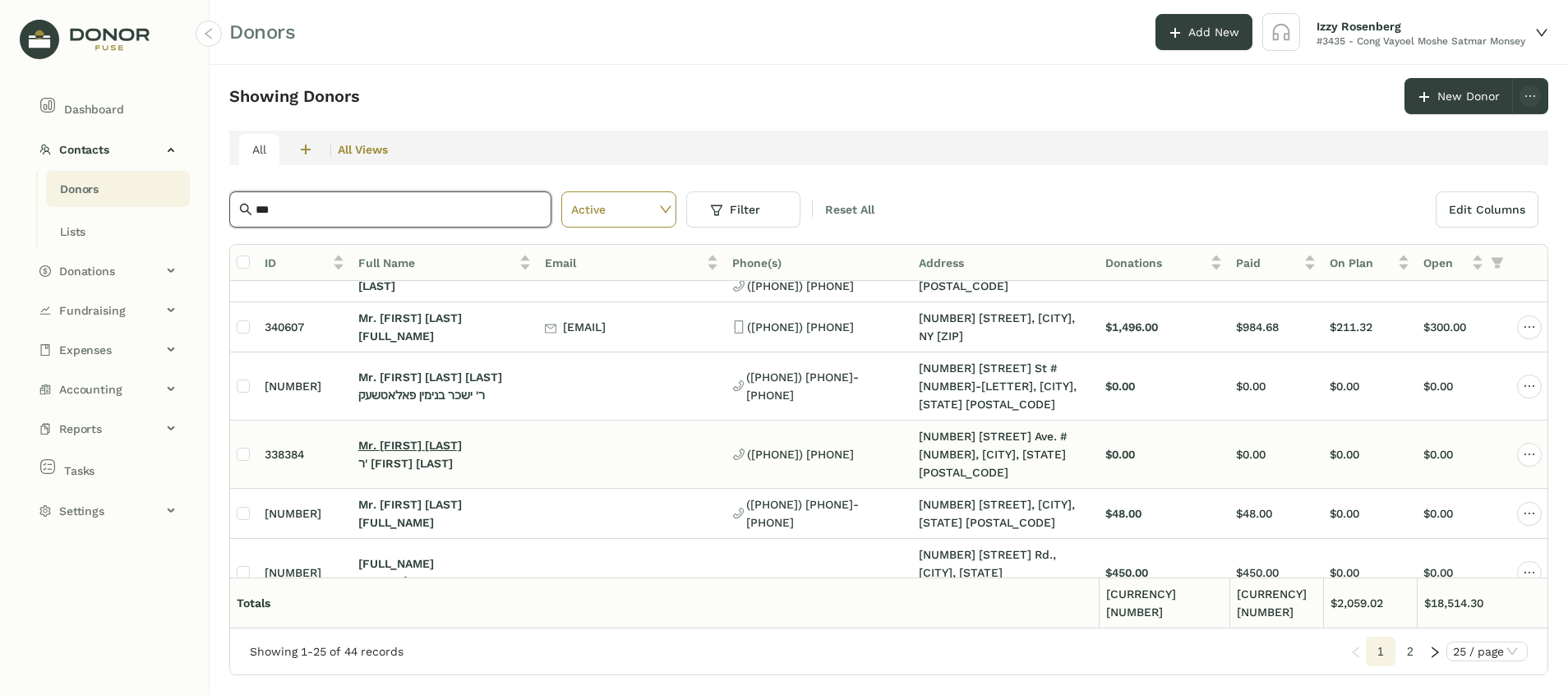 scroll, scrollTop: 246, scrollLeft: 0, axis: vertical 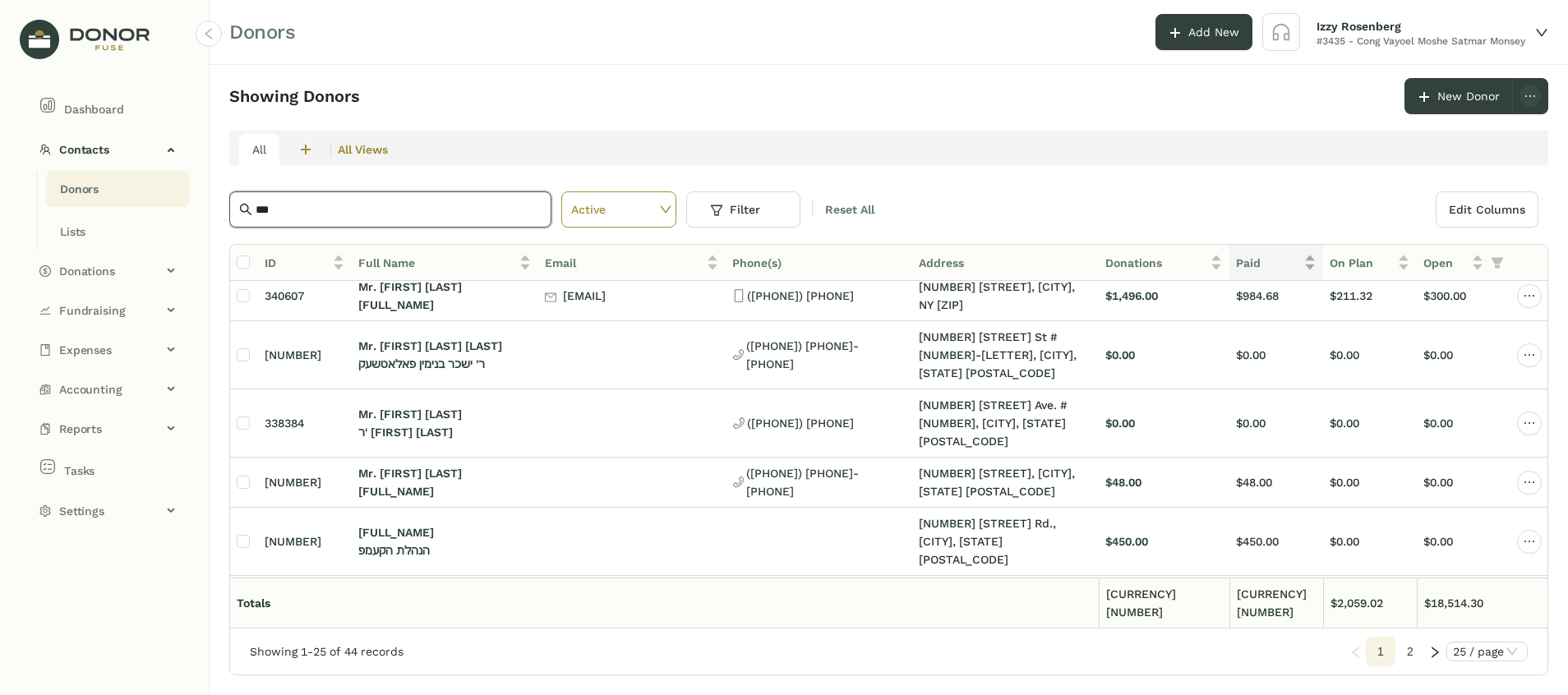 type on "***" 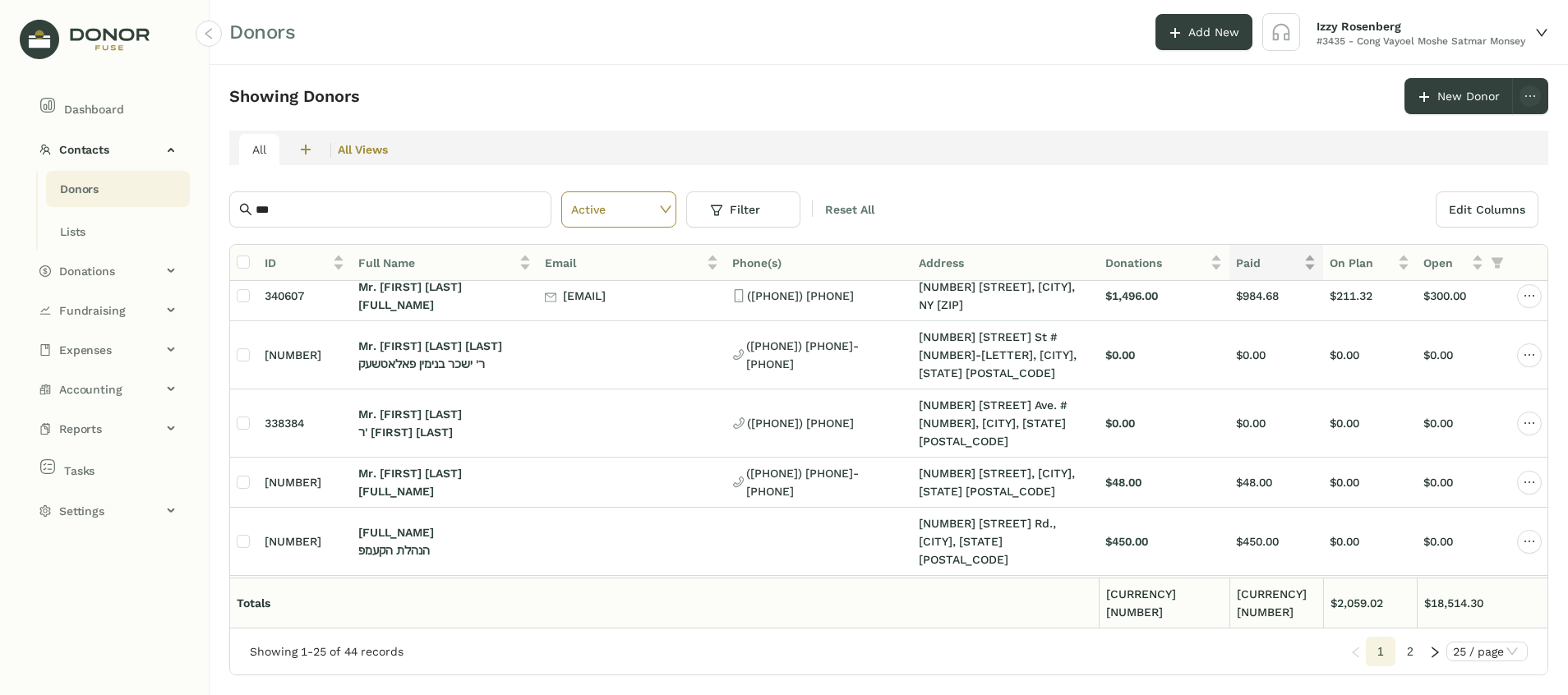 click on "Paid" 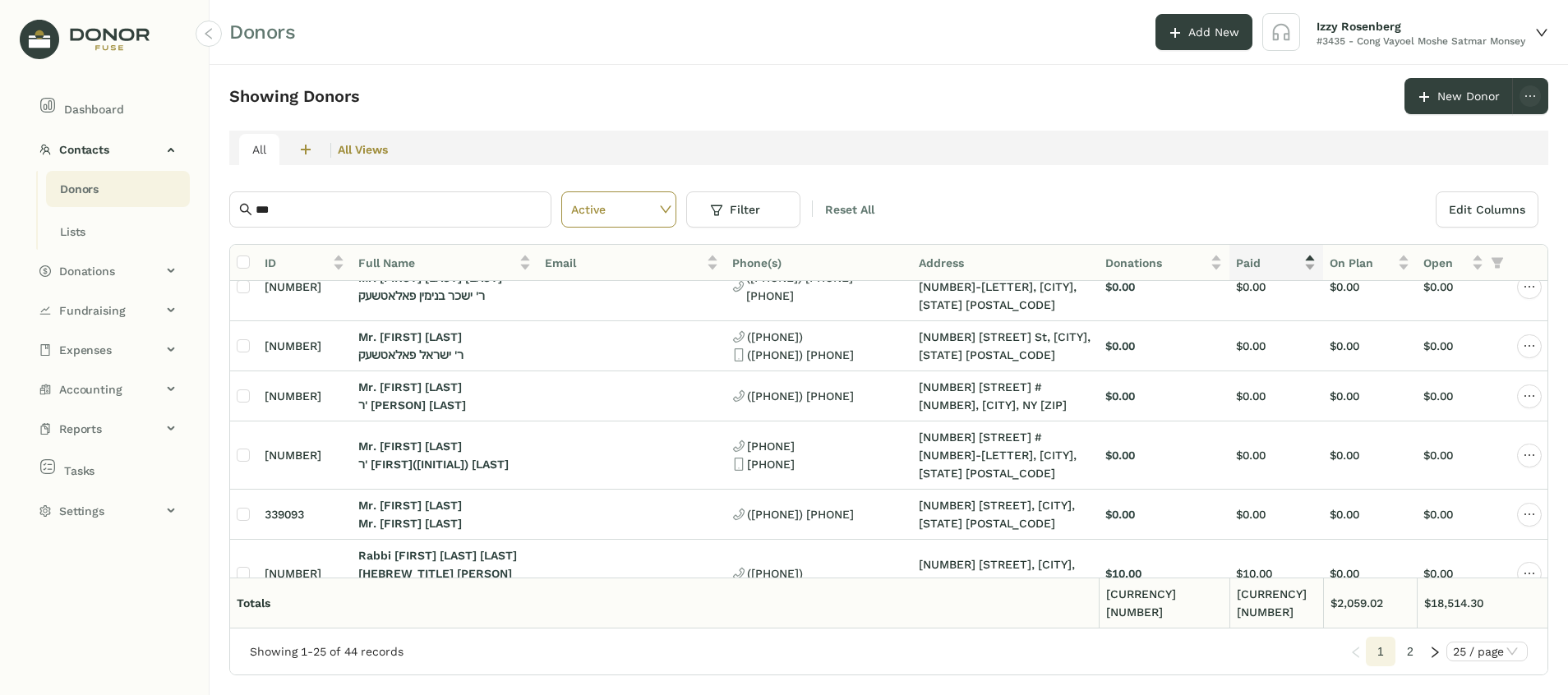 click on "Paid" 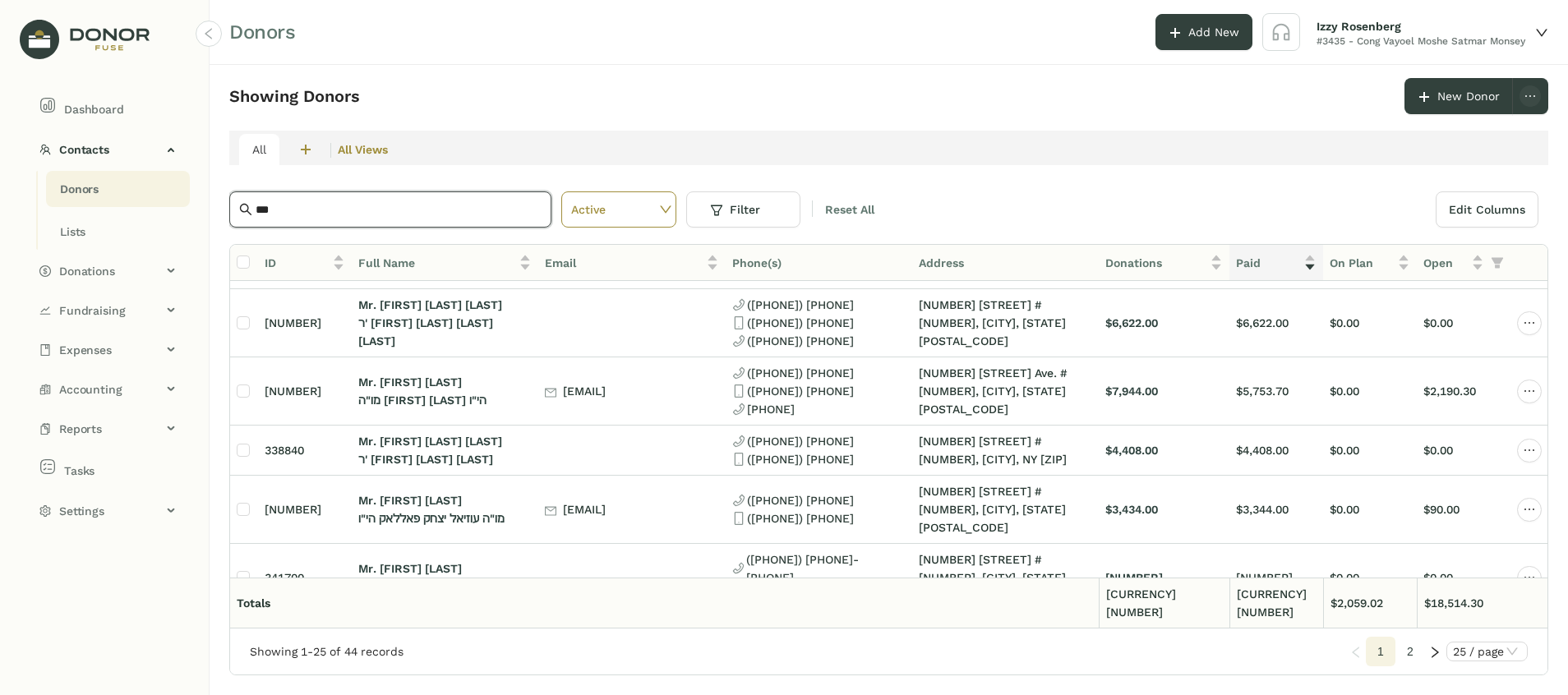 drag, startPoint x: 242, startPoint y: 195, endPoint x: 214, endPoint y: 182, distance: 30.870698 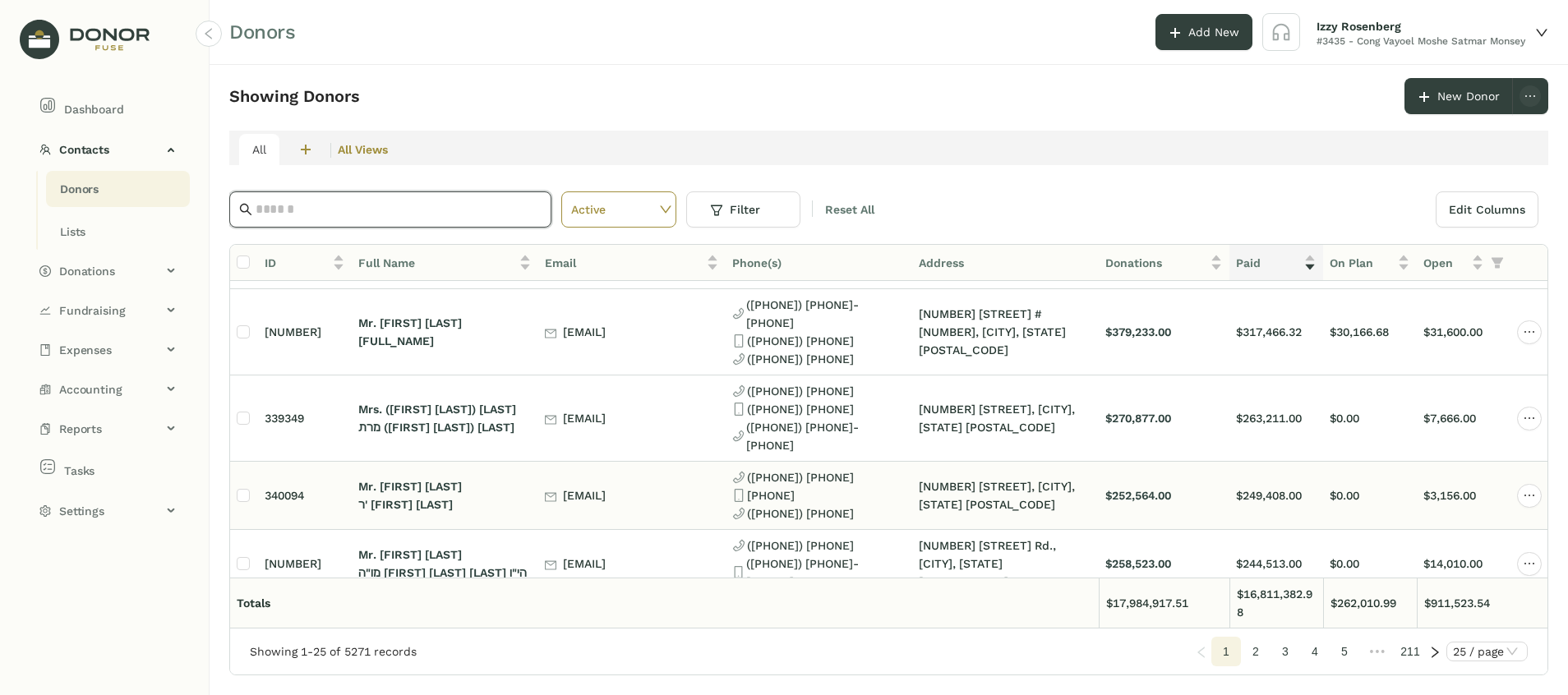 scroll, scrollTop: 0, scrollLeft: 0, axis: both 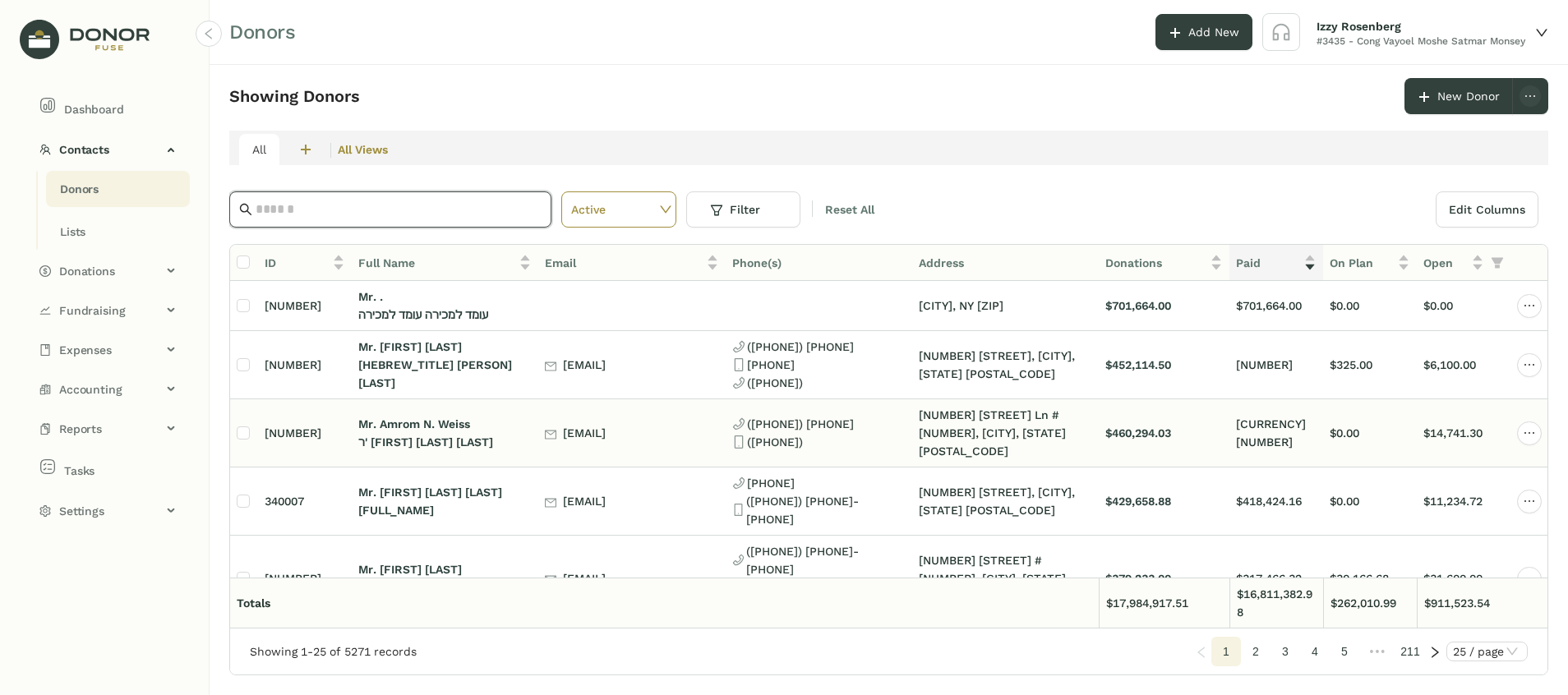 type 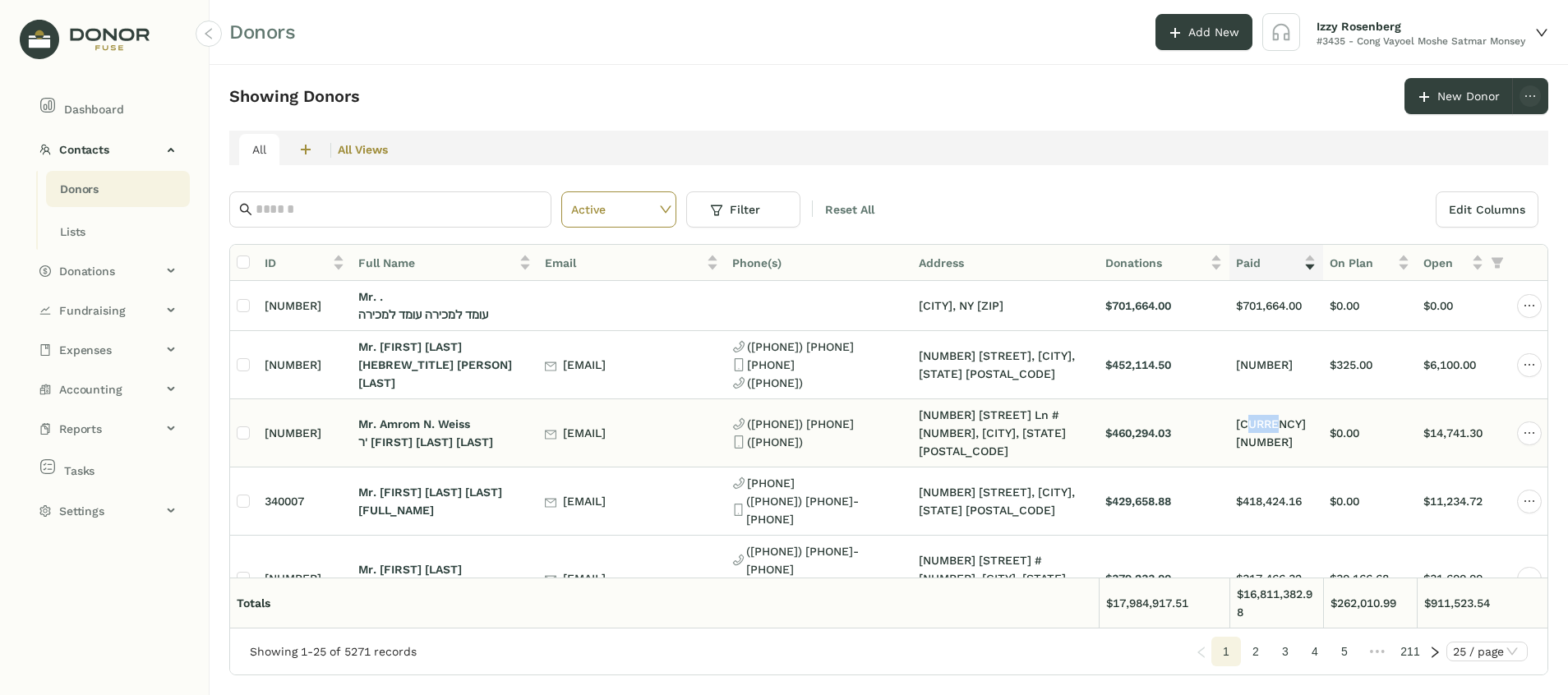 drag, startPoint x: 1251, startPoint y: 425, endPoint x: 1275, endPoint y: 424, distance: 24.020824 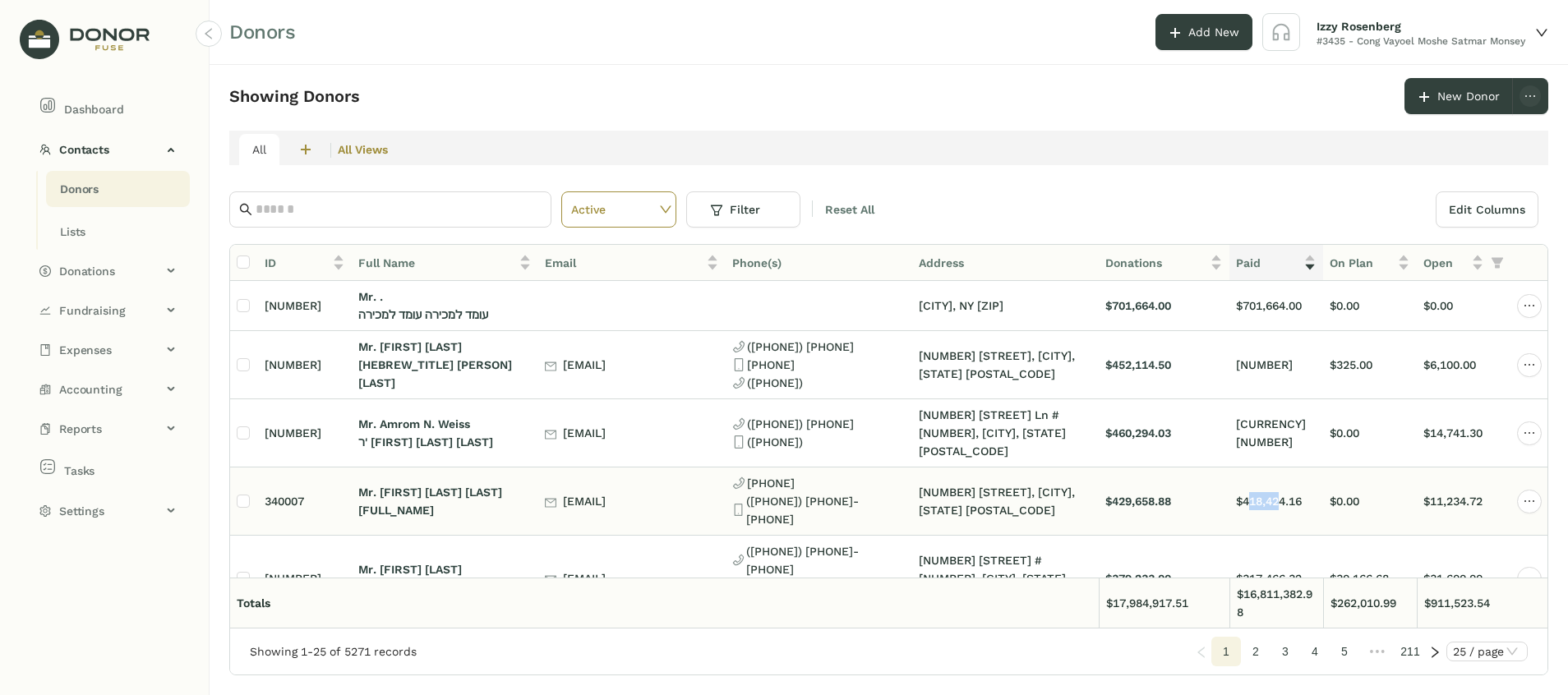drag, startPoint x: 1275, startPoint y: 424, endPoint x: 1281, endPoint y: 476, distance: 52.345009 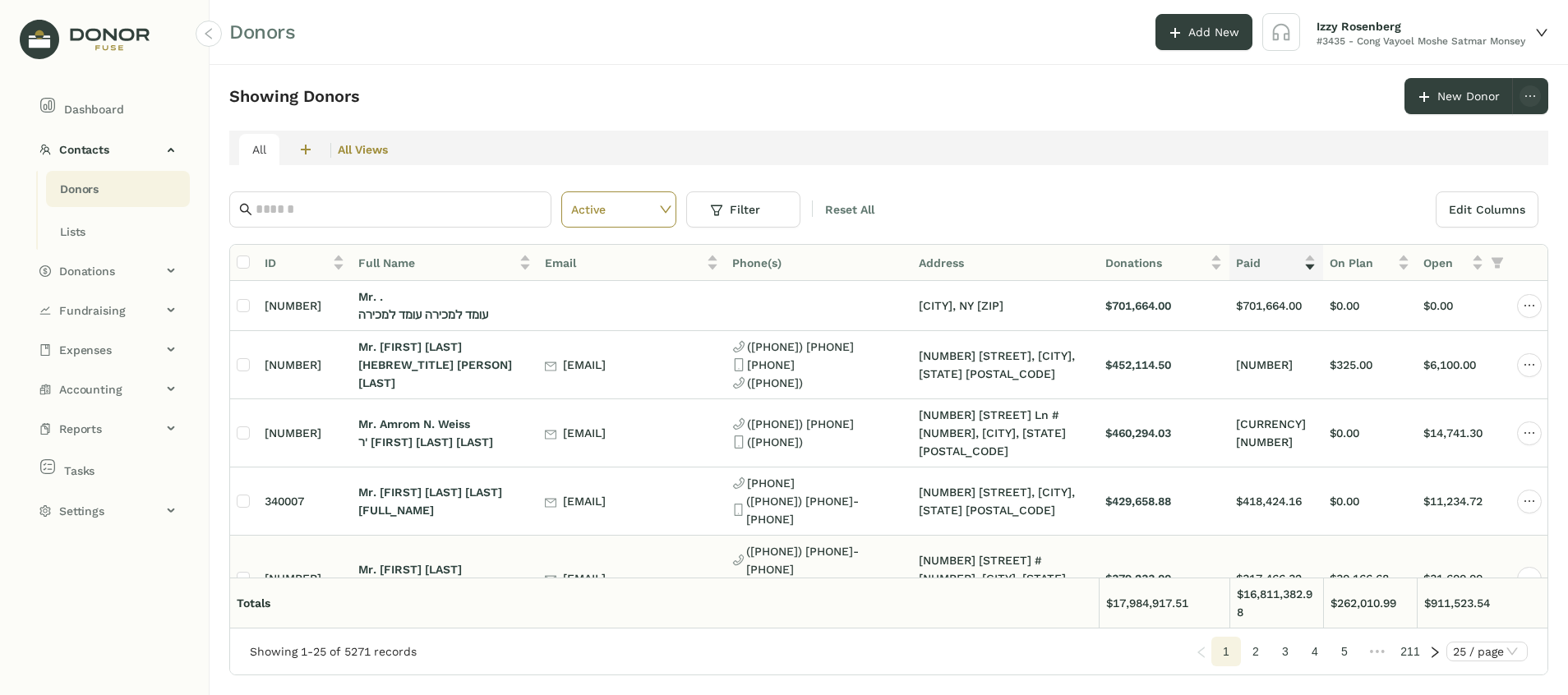 drag, startPoint x: 1281, startPoint y: 476, endPoint x: 1262, endPoint y: 531, distance: 58.18935 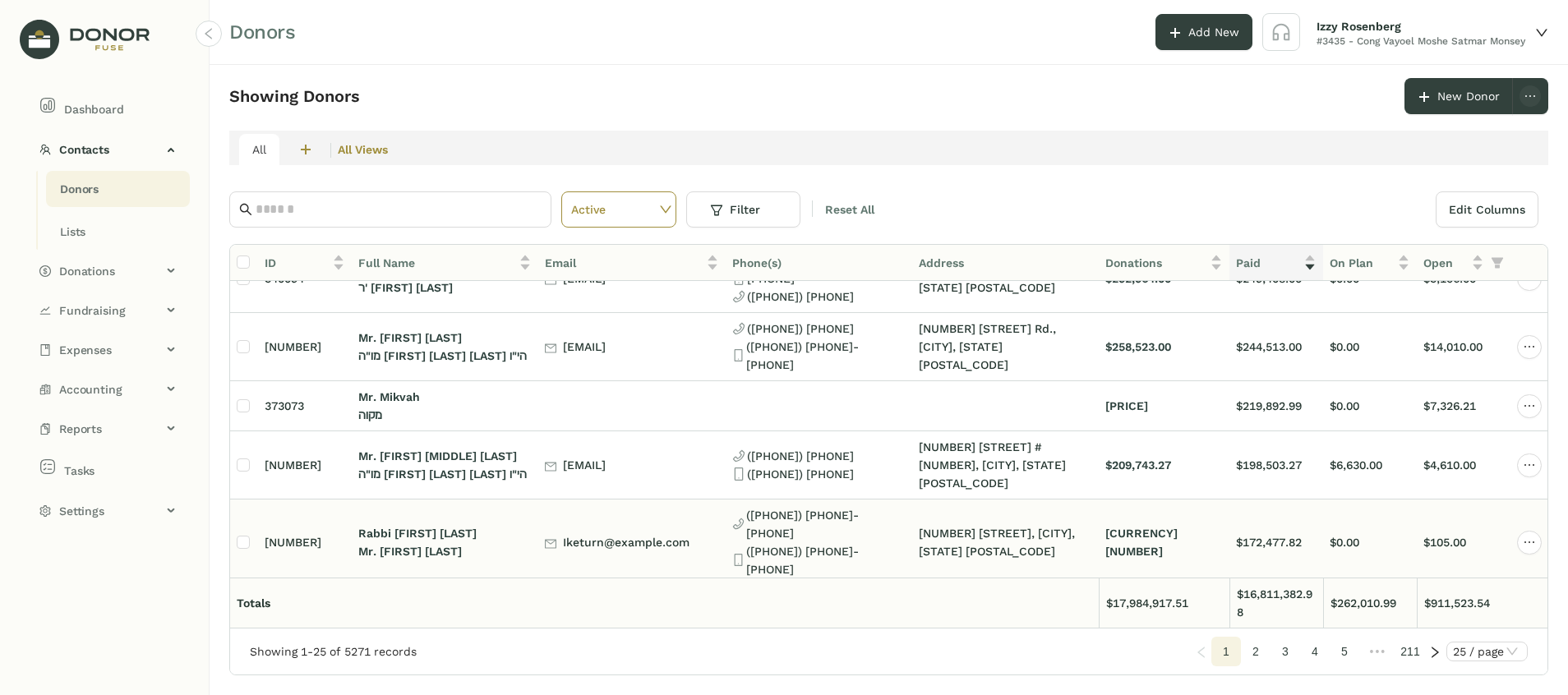 scroll, scrollTop: 493, scrollLeft: 0, axis: vertical 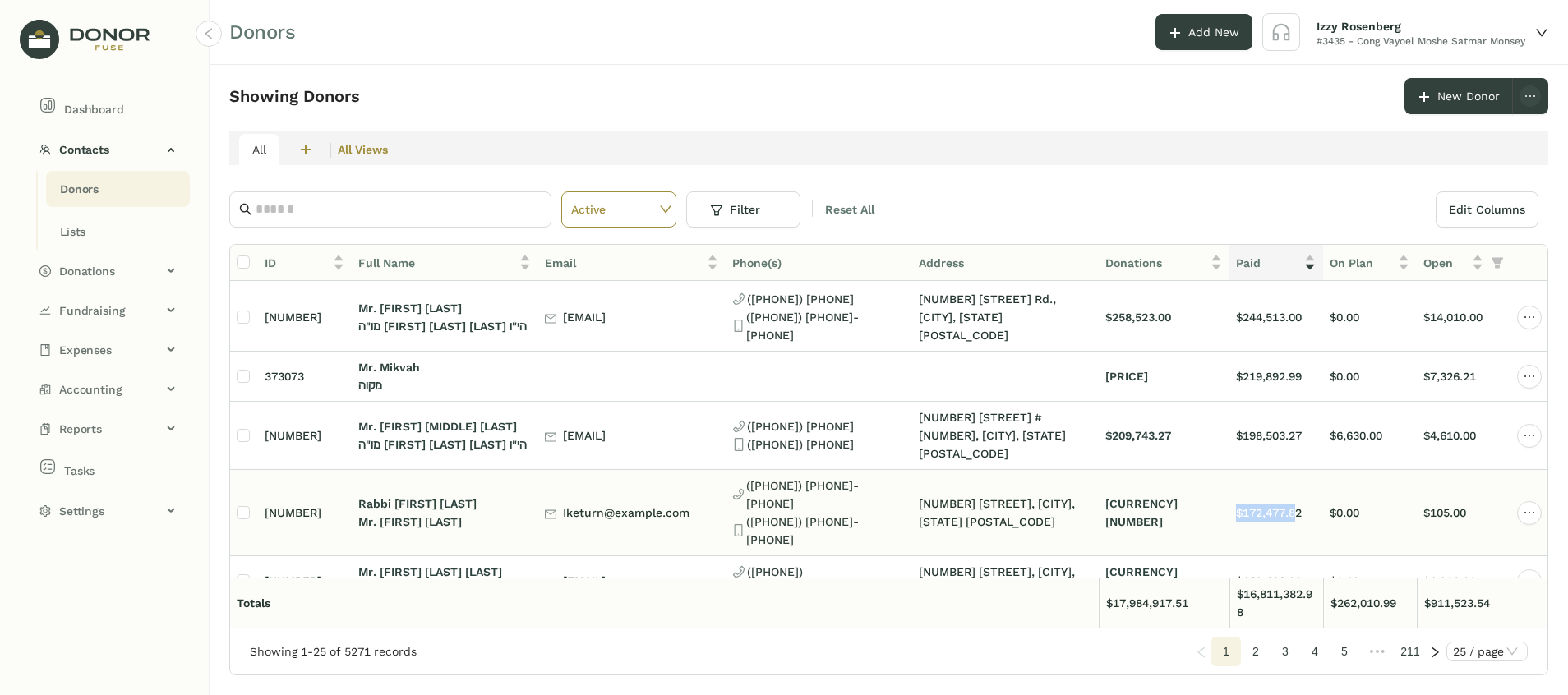 drag, startPoint x: 1234, startPoint y: 403, endPoint x: 1297, endPoint y: 398, distance: 63.1981 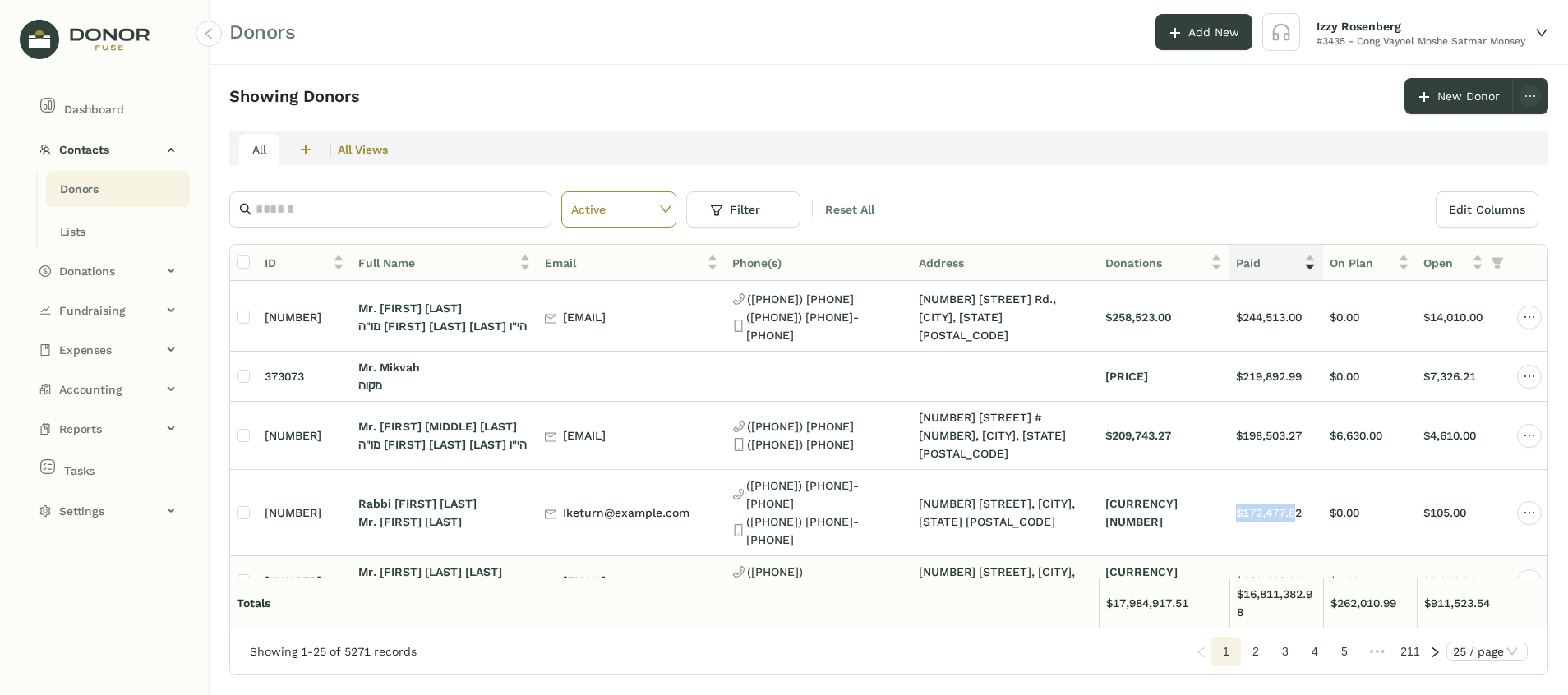 drag, startPoint x: 1297, startPoint y: 398, endPoint x: 1263, endPoint y: 437, distance: 51.739733 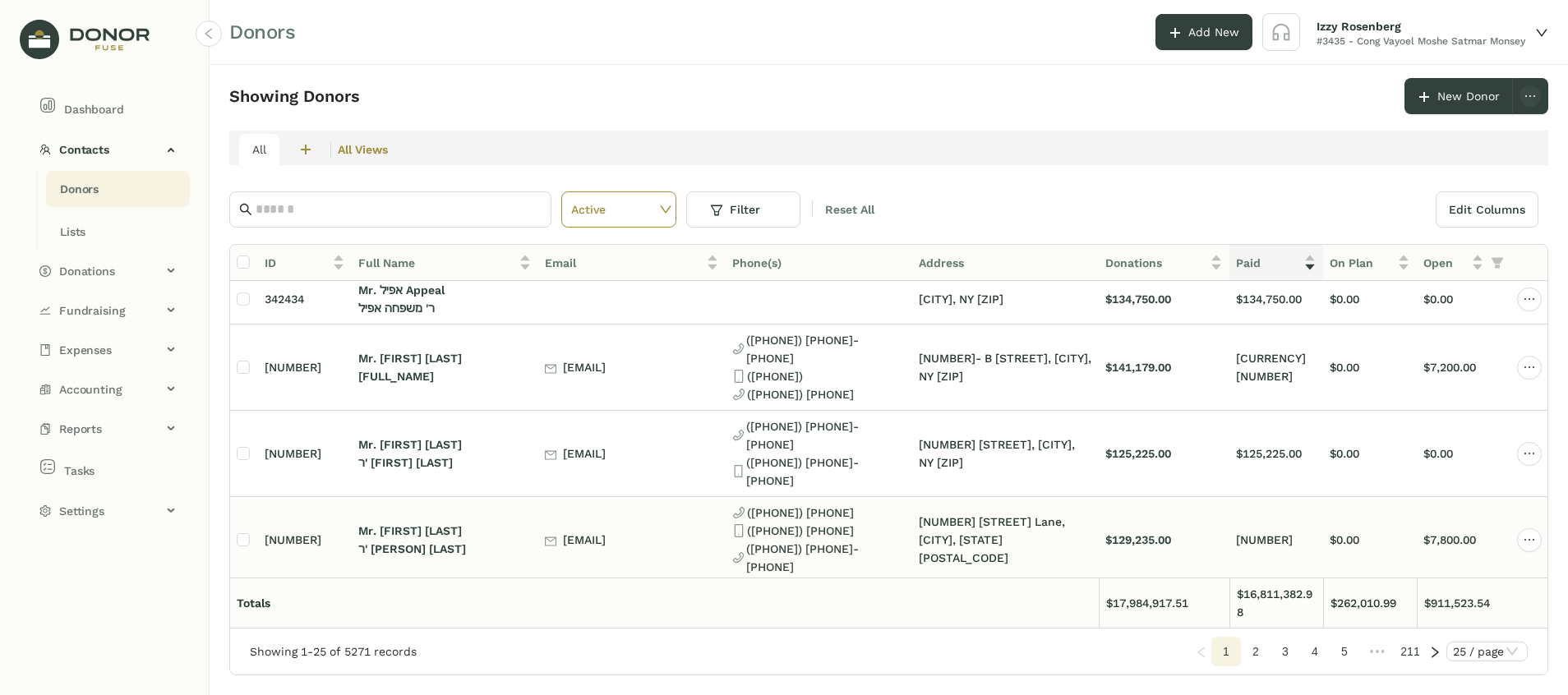 scroll, scrollTop: 1101, scrollLeft: 0, axis: vertical 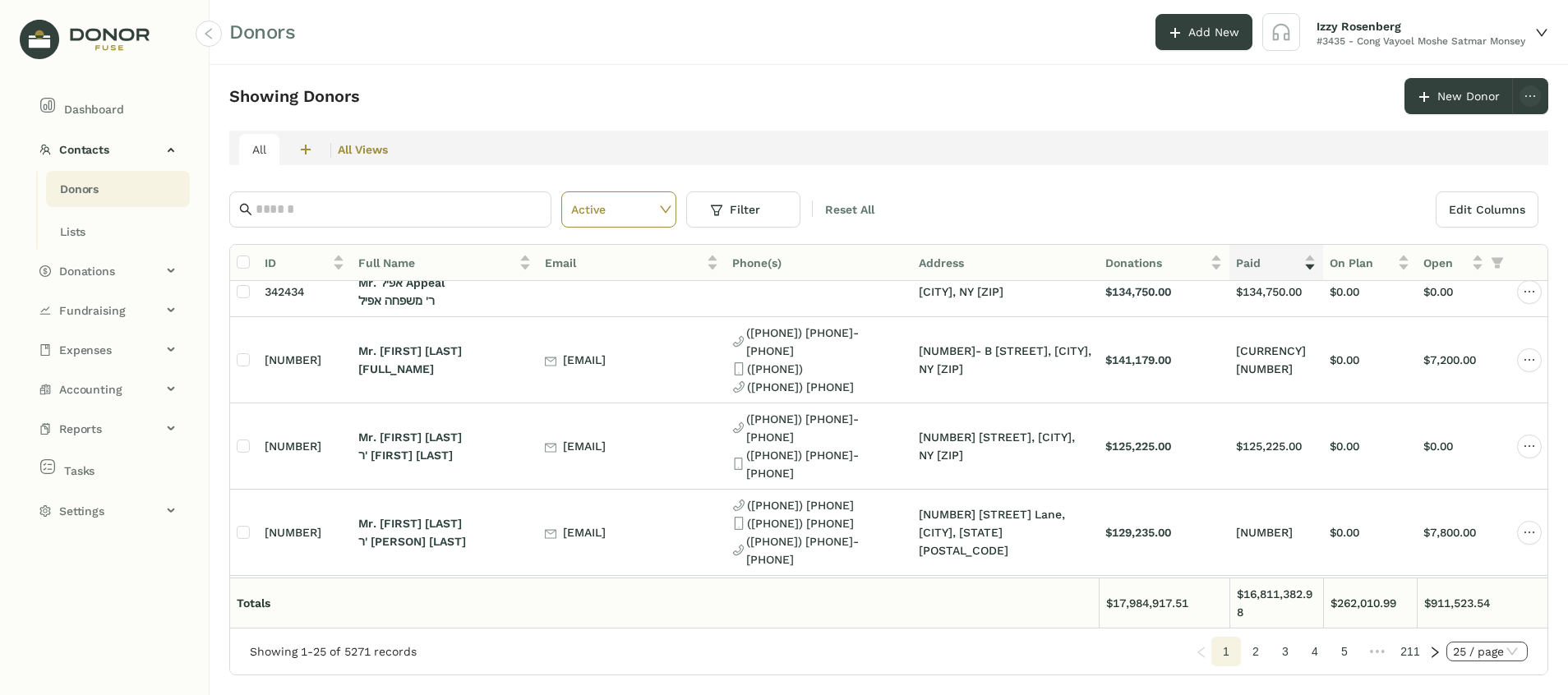 click 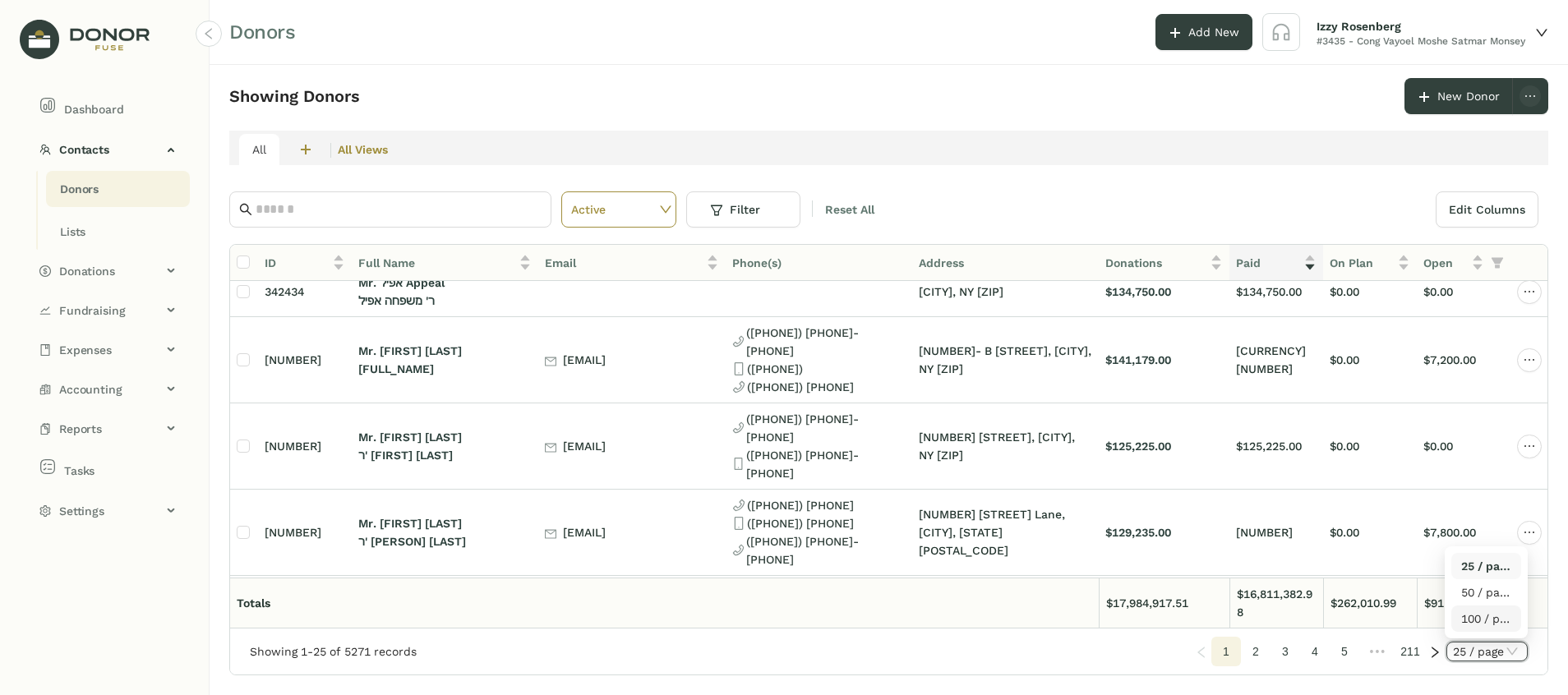 click on "100 / page" at bounding box center (1486, 619) 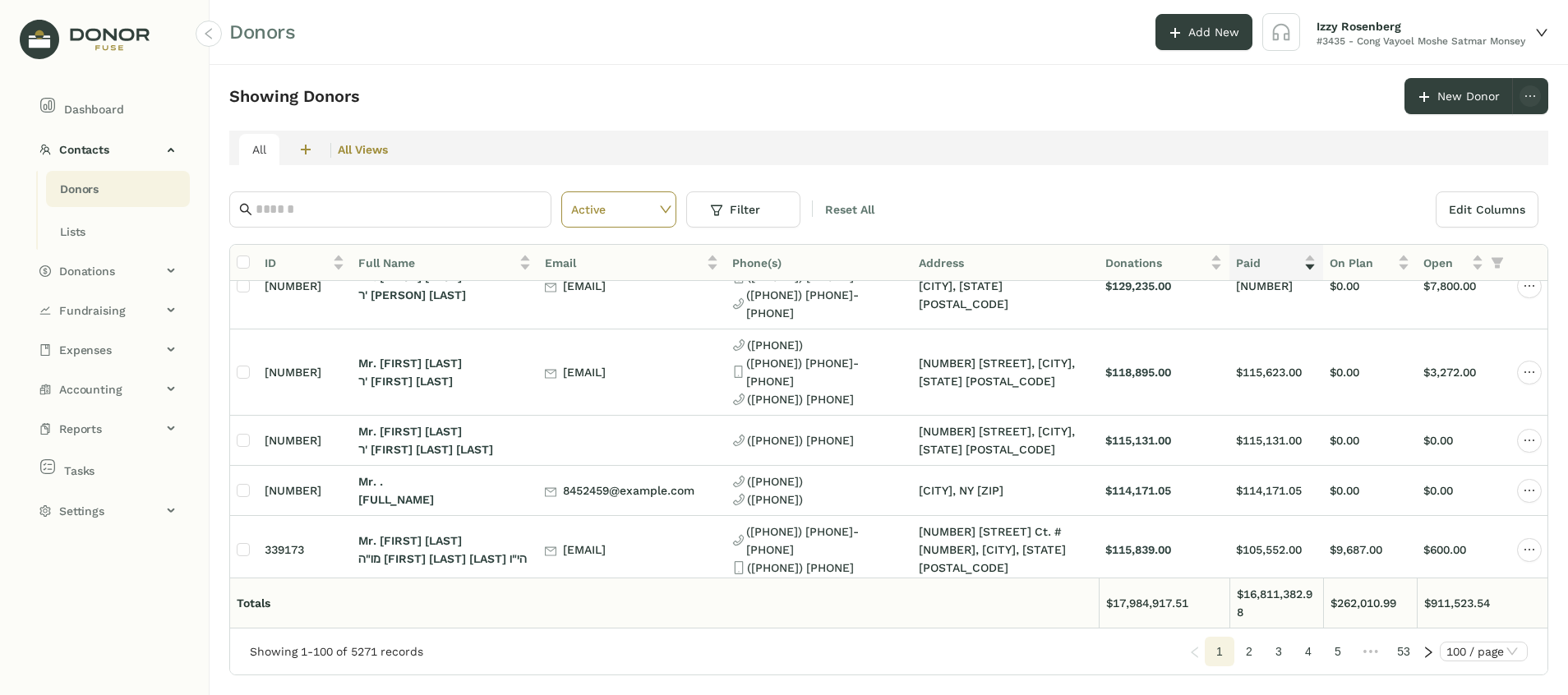 scroll, scrollTop: 1471, scrollLeft: 0, axis: vertical 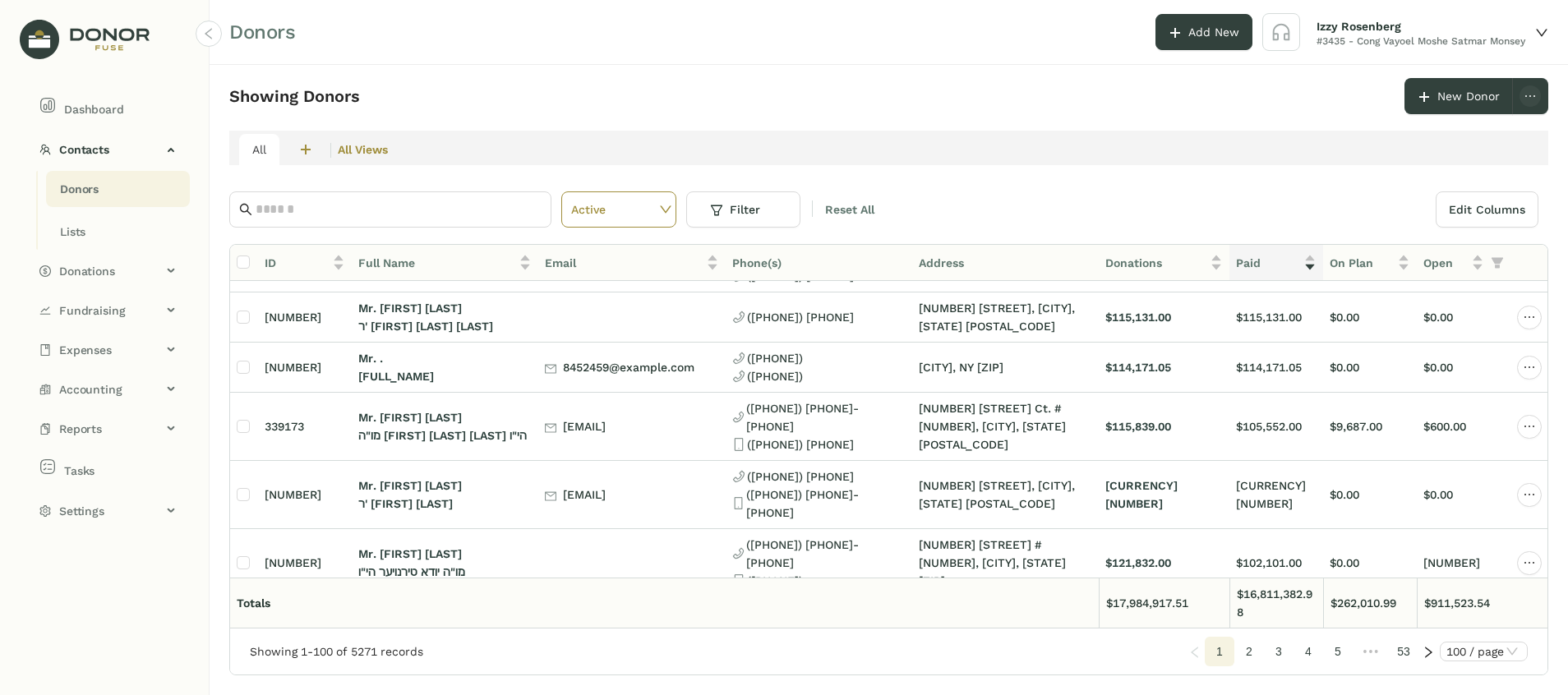 click on "[FULL_NAME]" 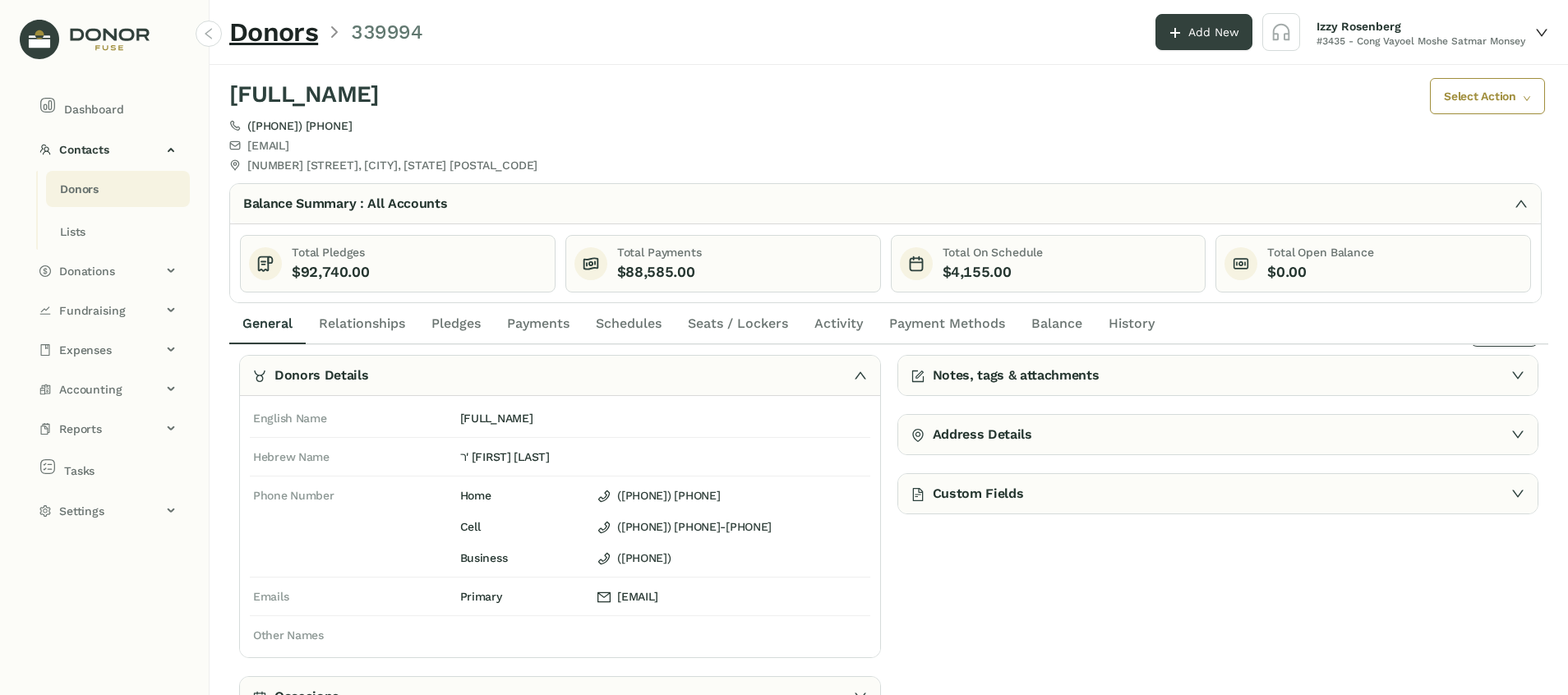 scroll, scrollTop: 0, scrollLeft: 0, axis: both 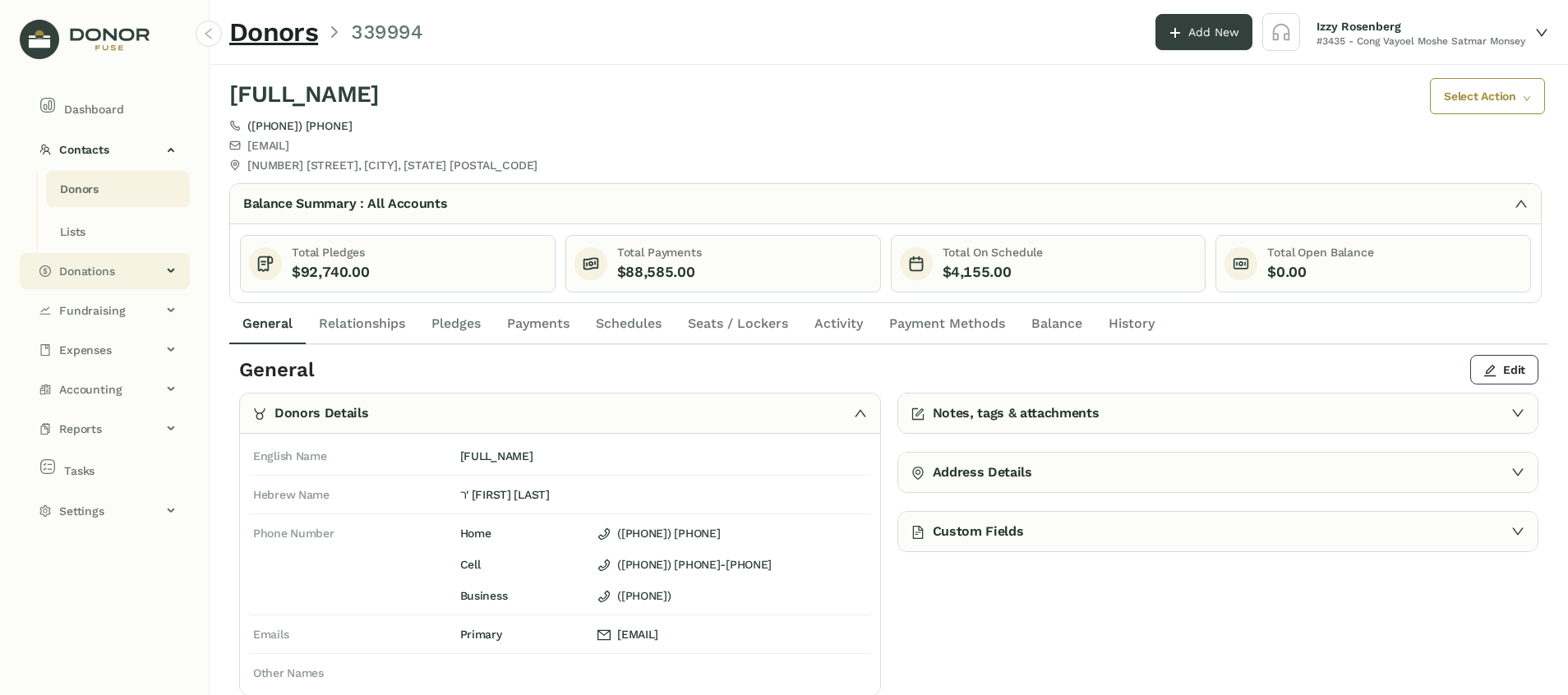 click on "Donations" 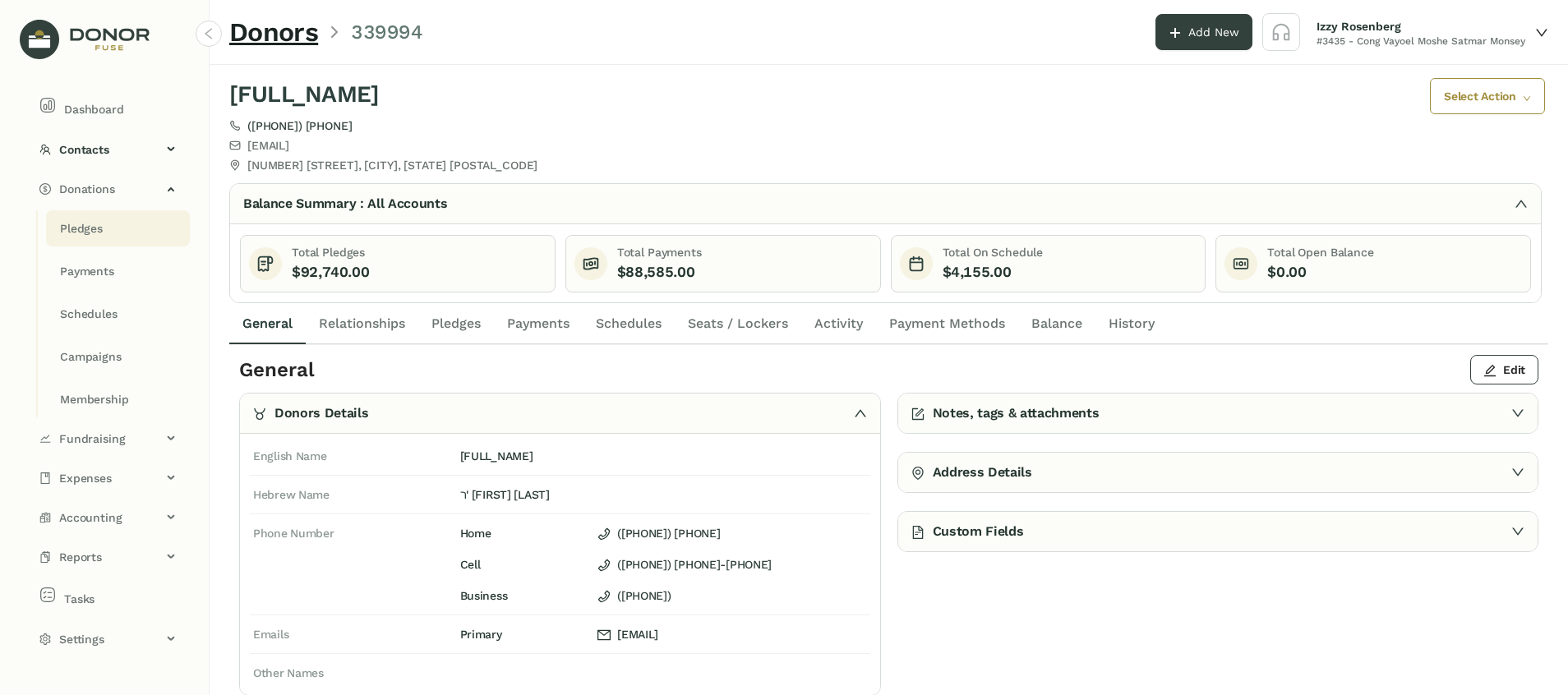click on "Pledges" 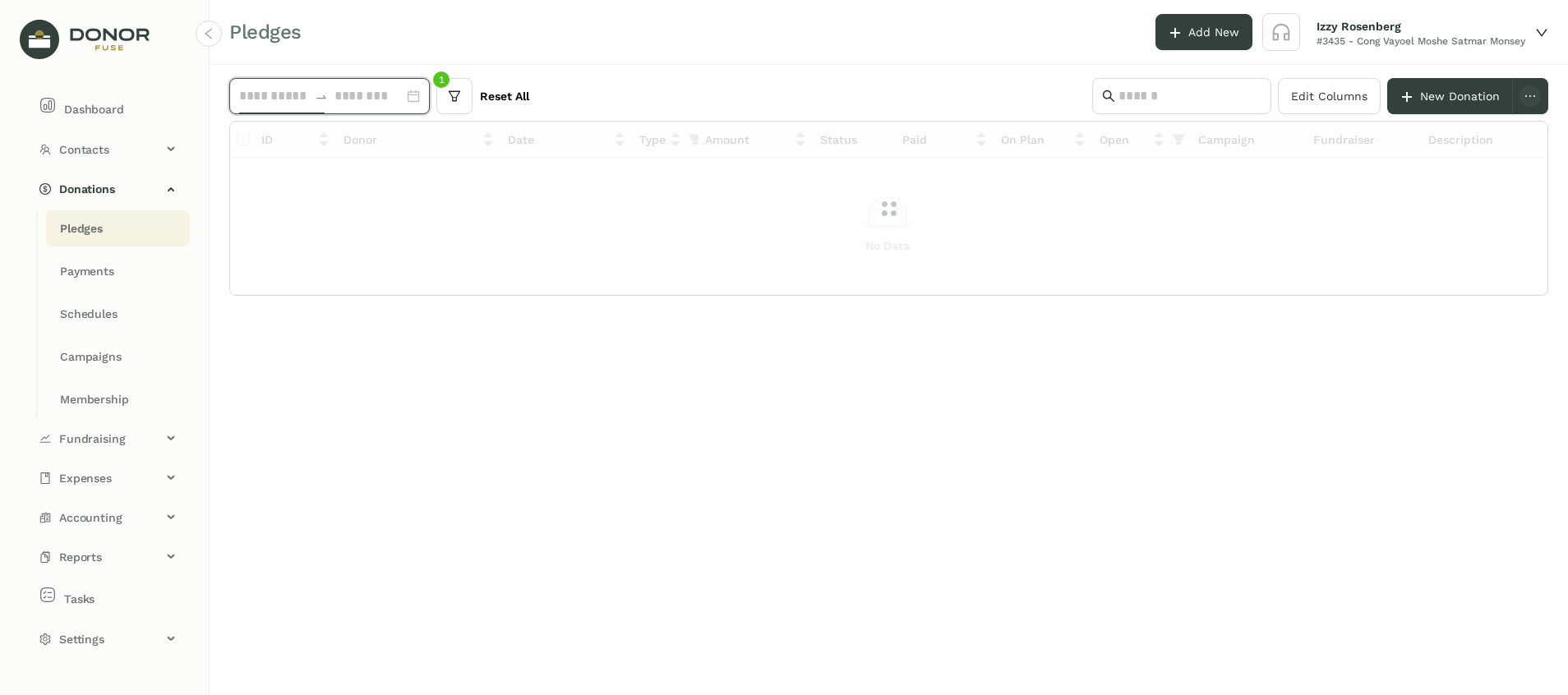 click 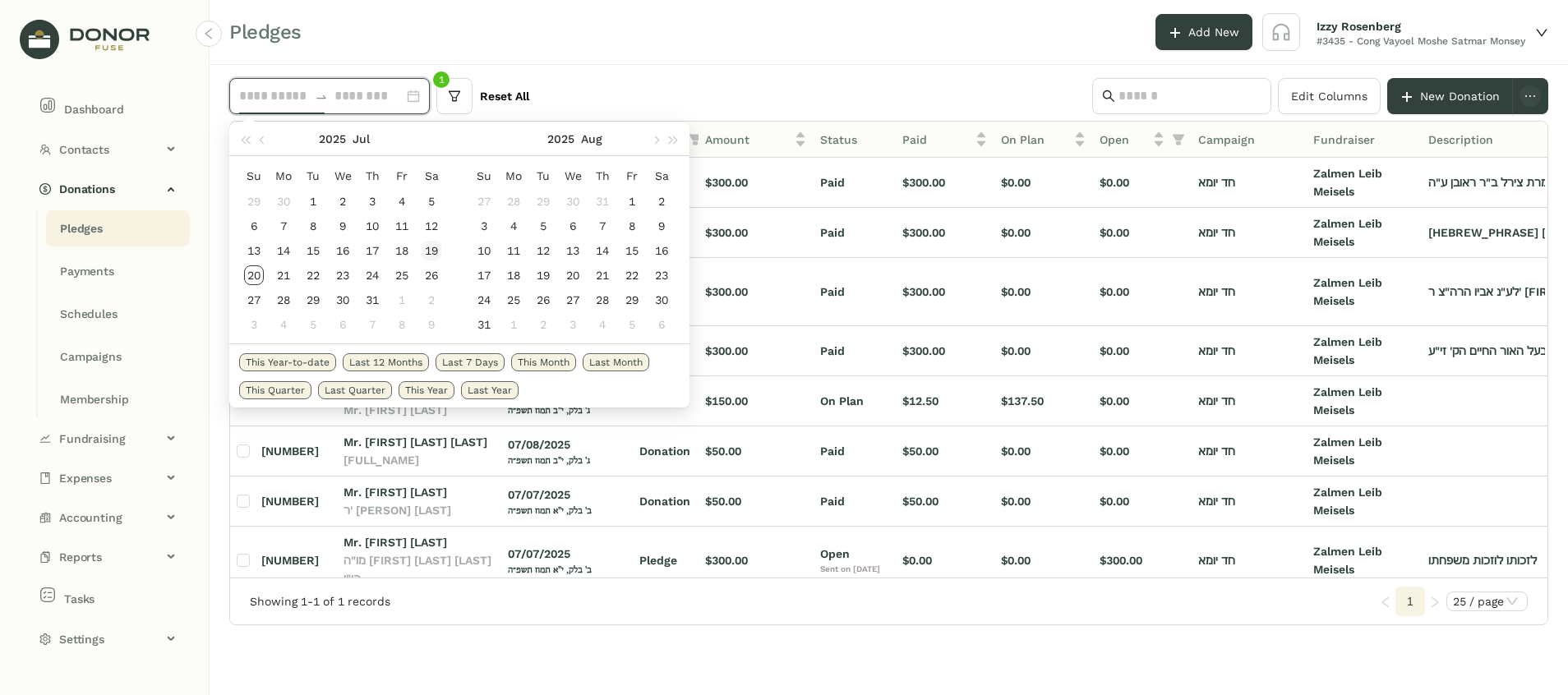 click on "19" at bounding box center [431, 251] 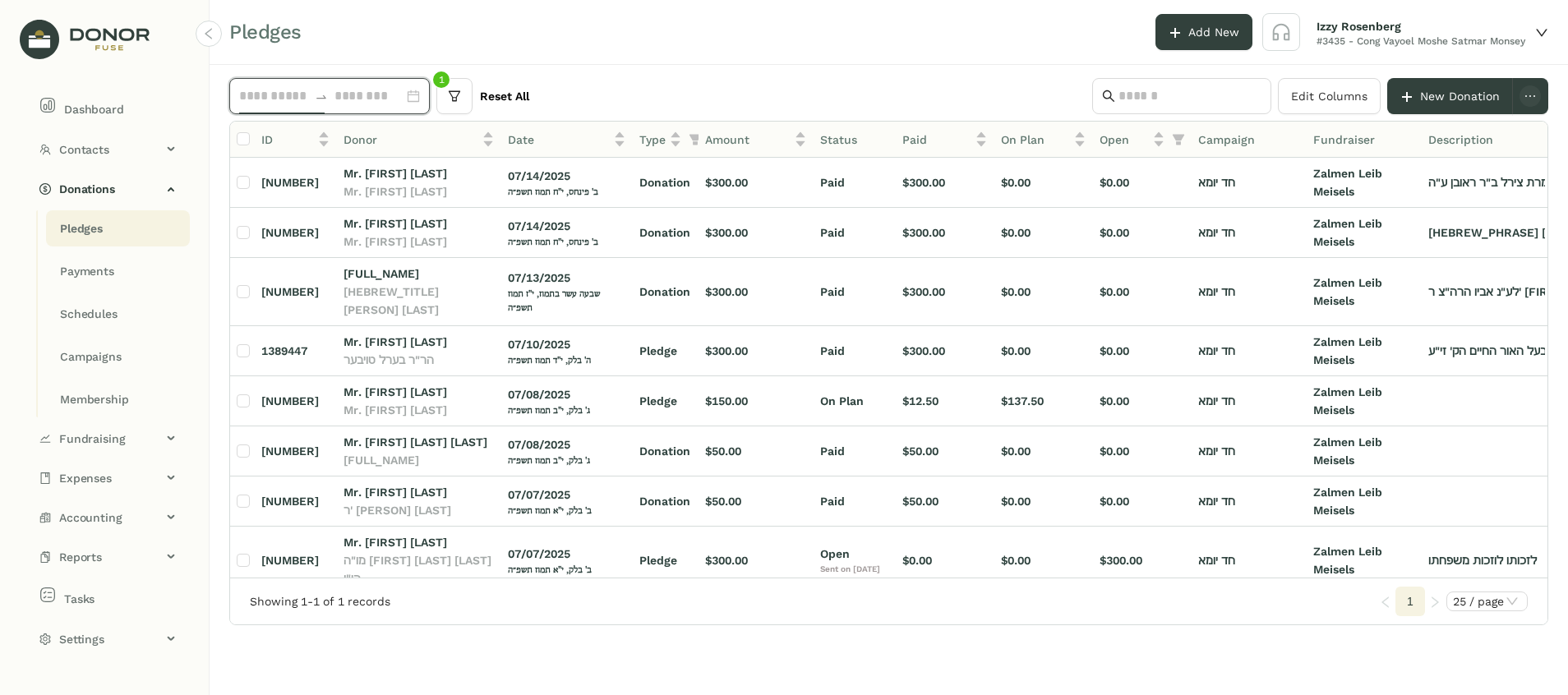 type on "**********" 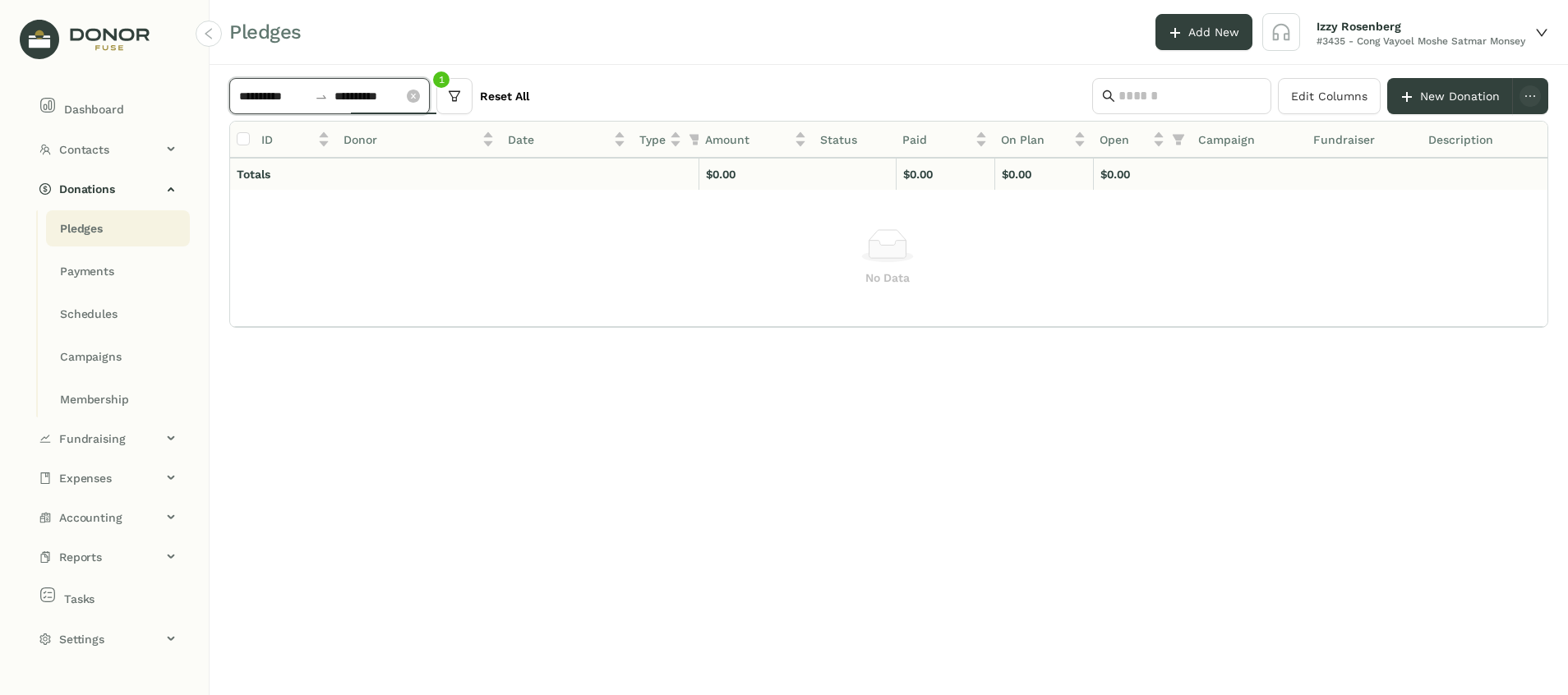 click on "**********" 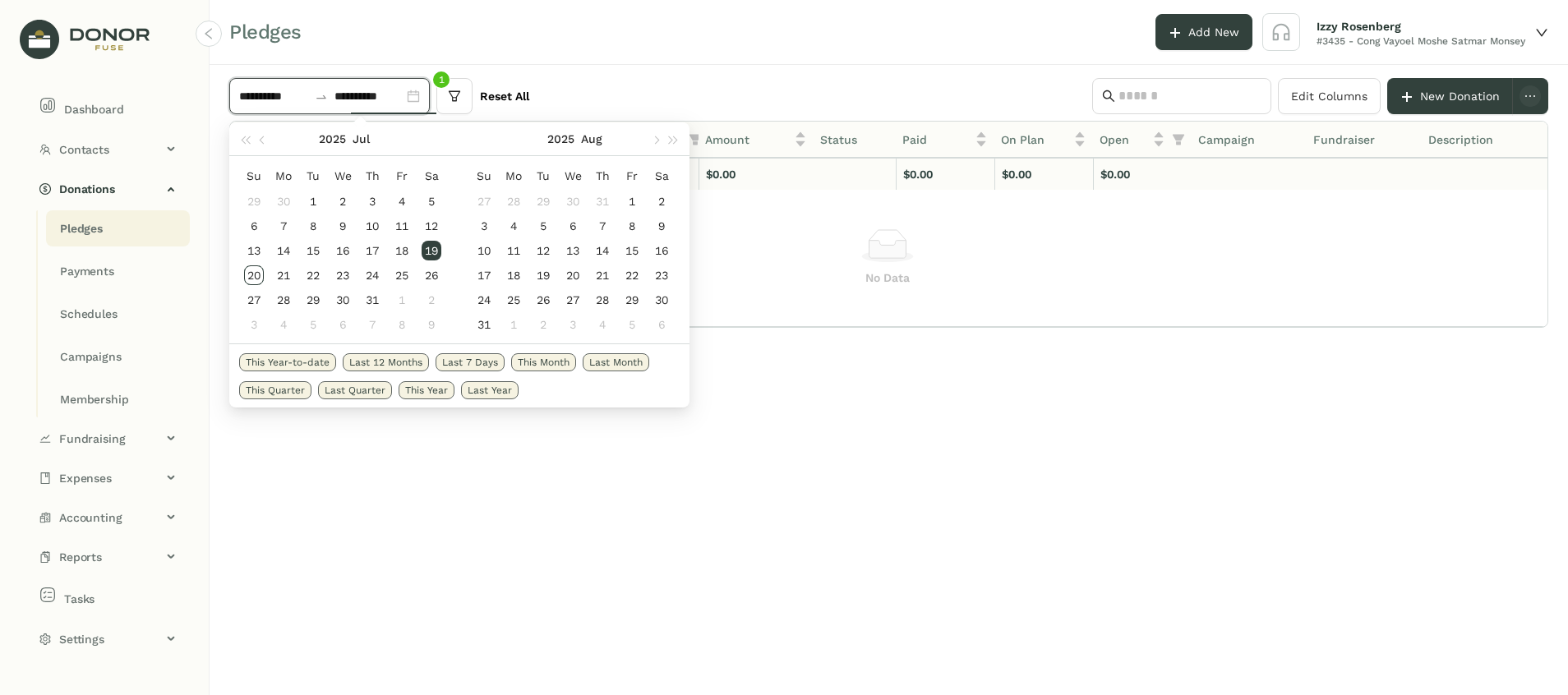 click on "20" at bounding box center (254, 275) 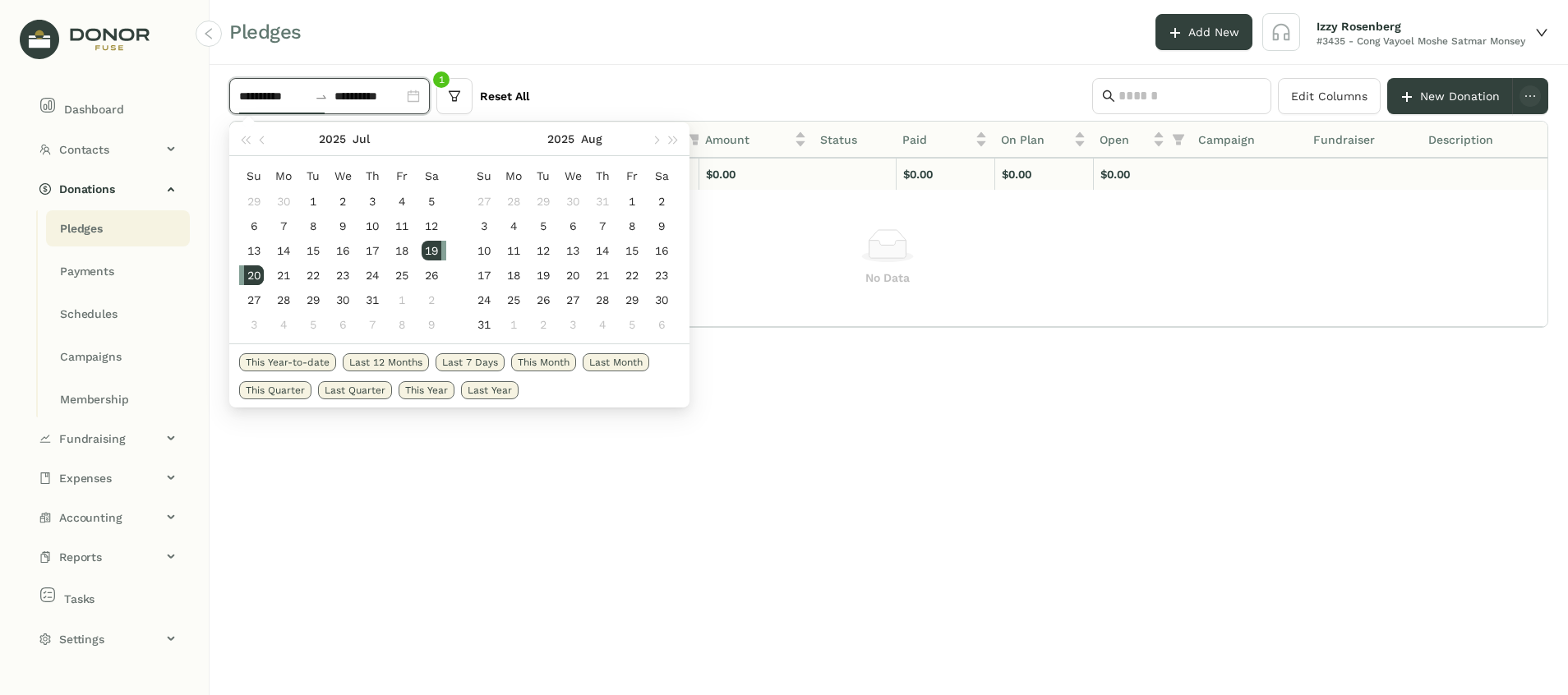 click on "20" at bounding box center (254, 275) 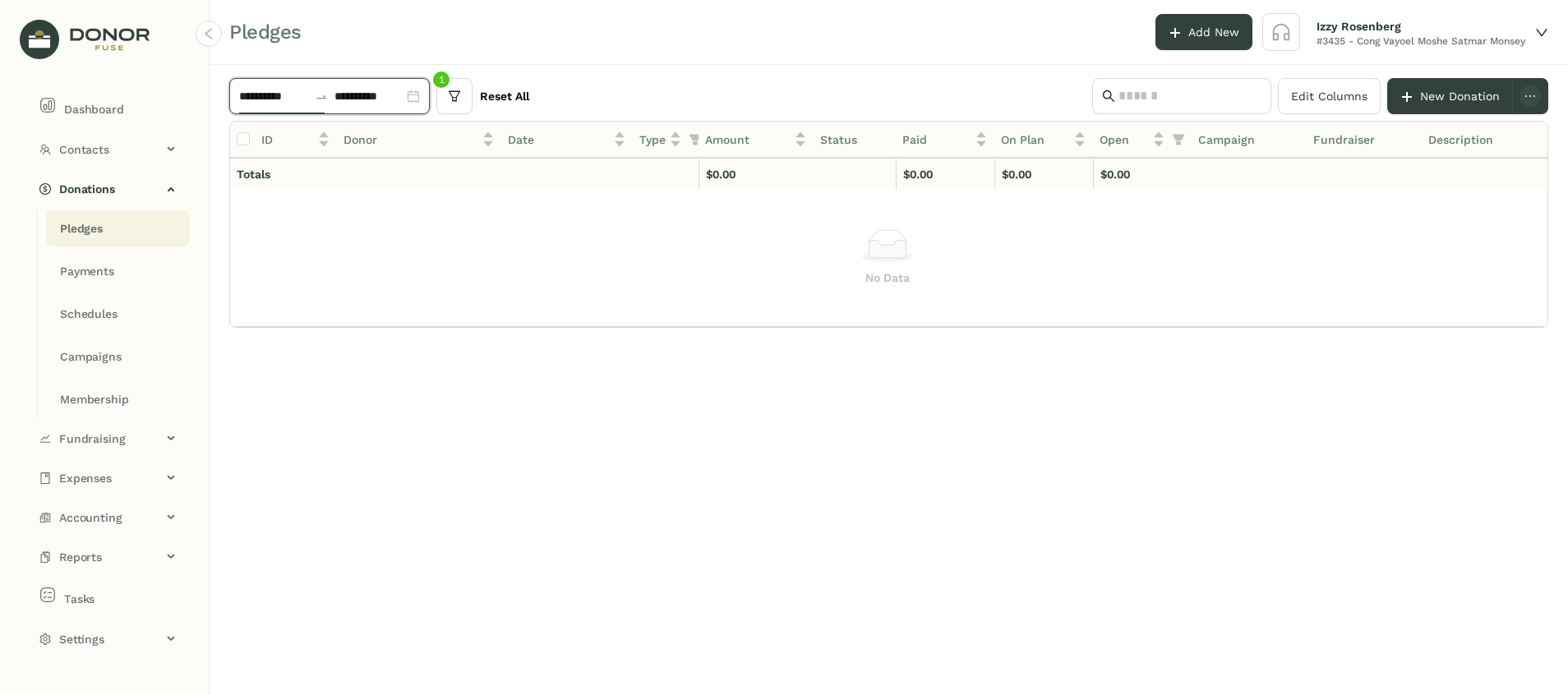 type on "**********" 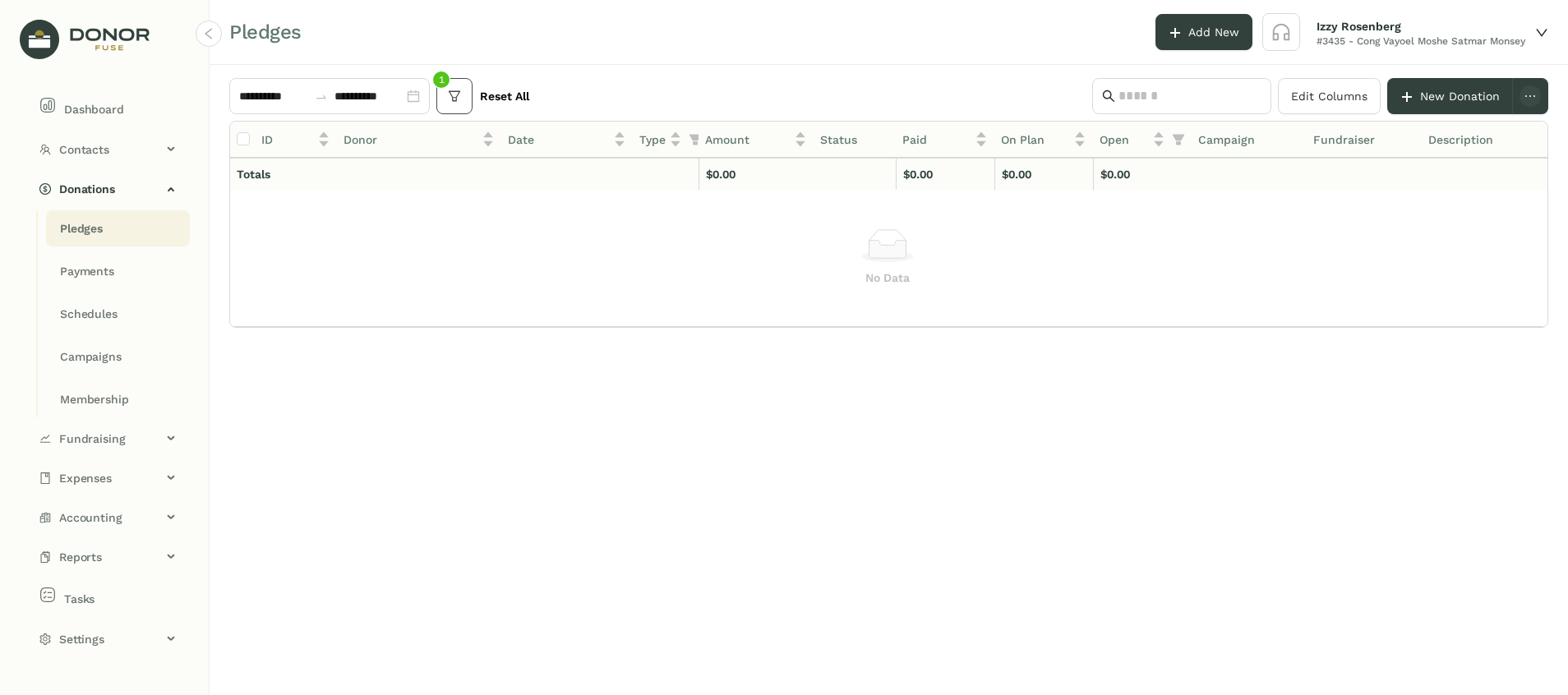 click 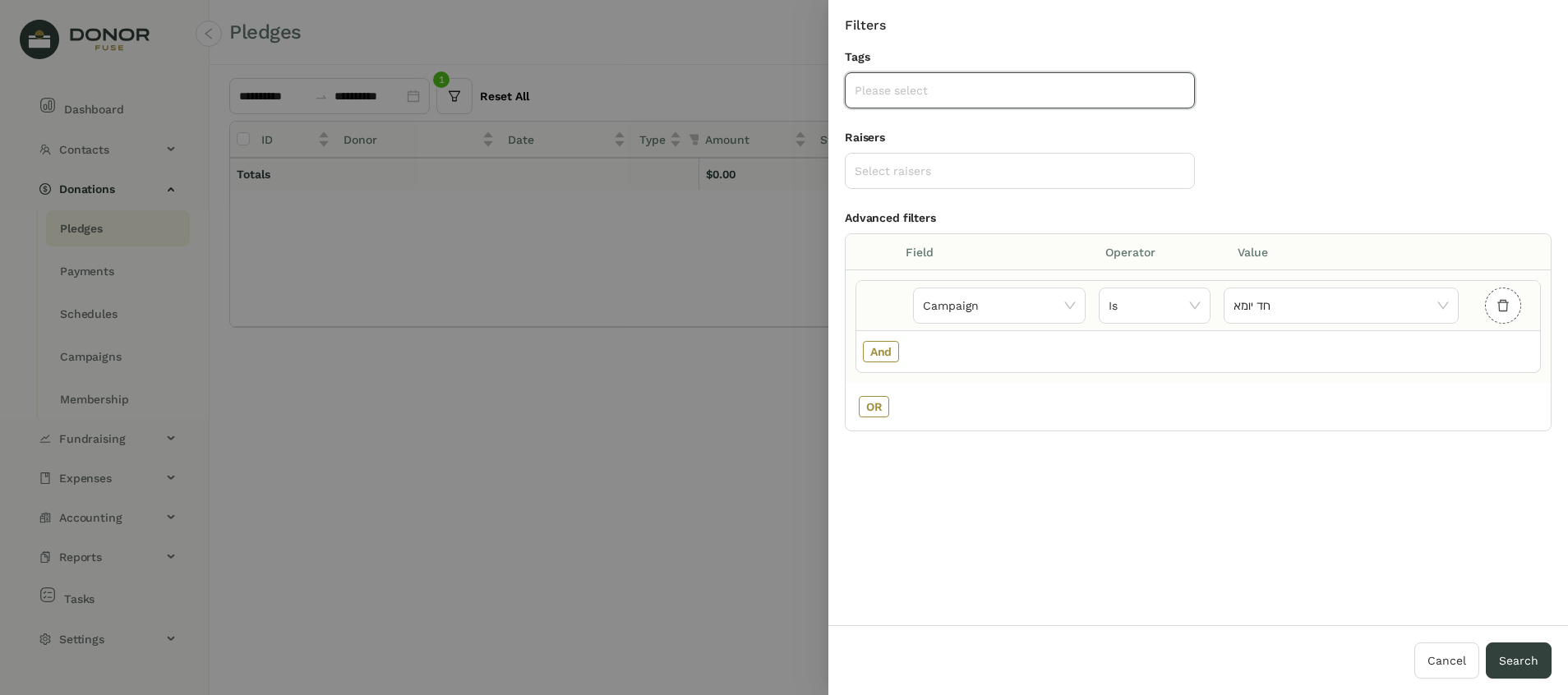 click 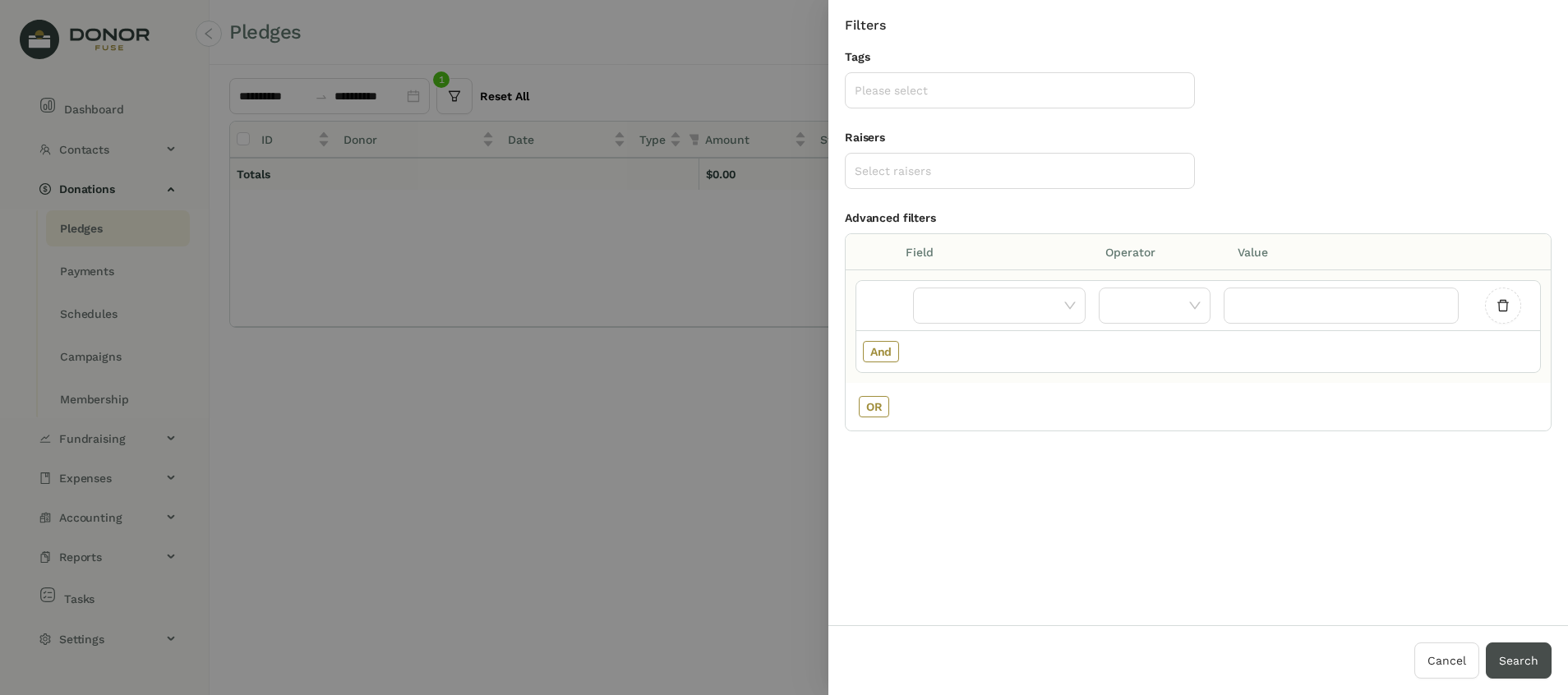 click on "Search" at bounding box center (1519, 660) 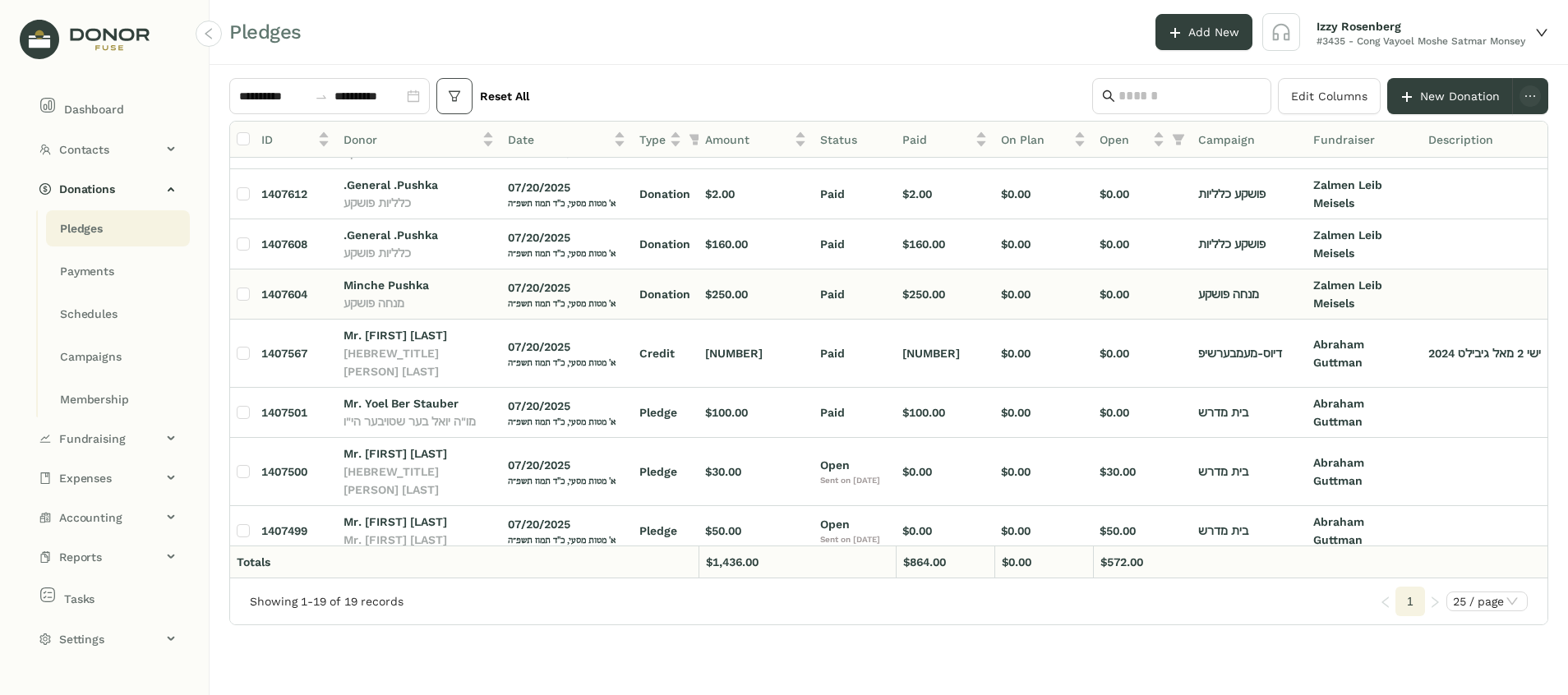 scroll, scrollTop: 0, scrollLeft: 0, axis: both 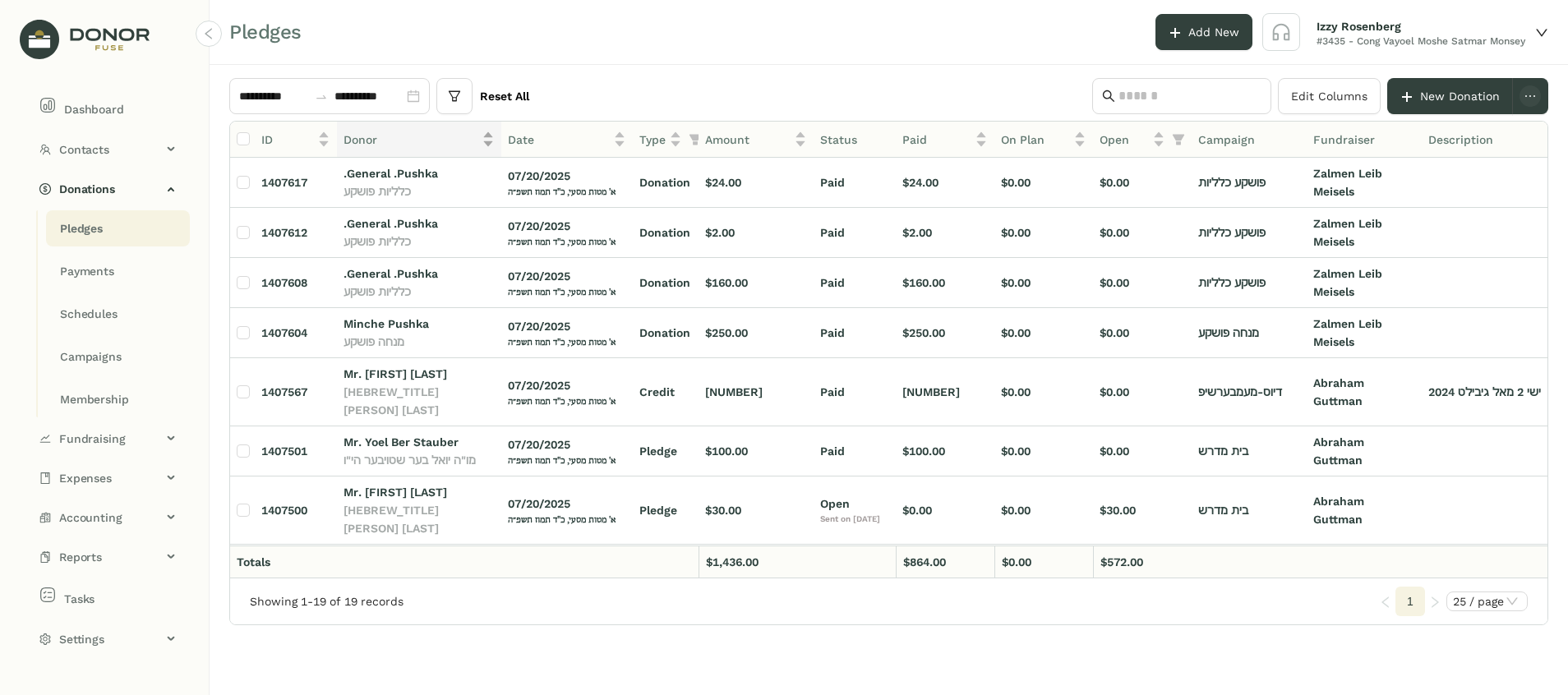 click on "Donor" 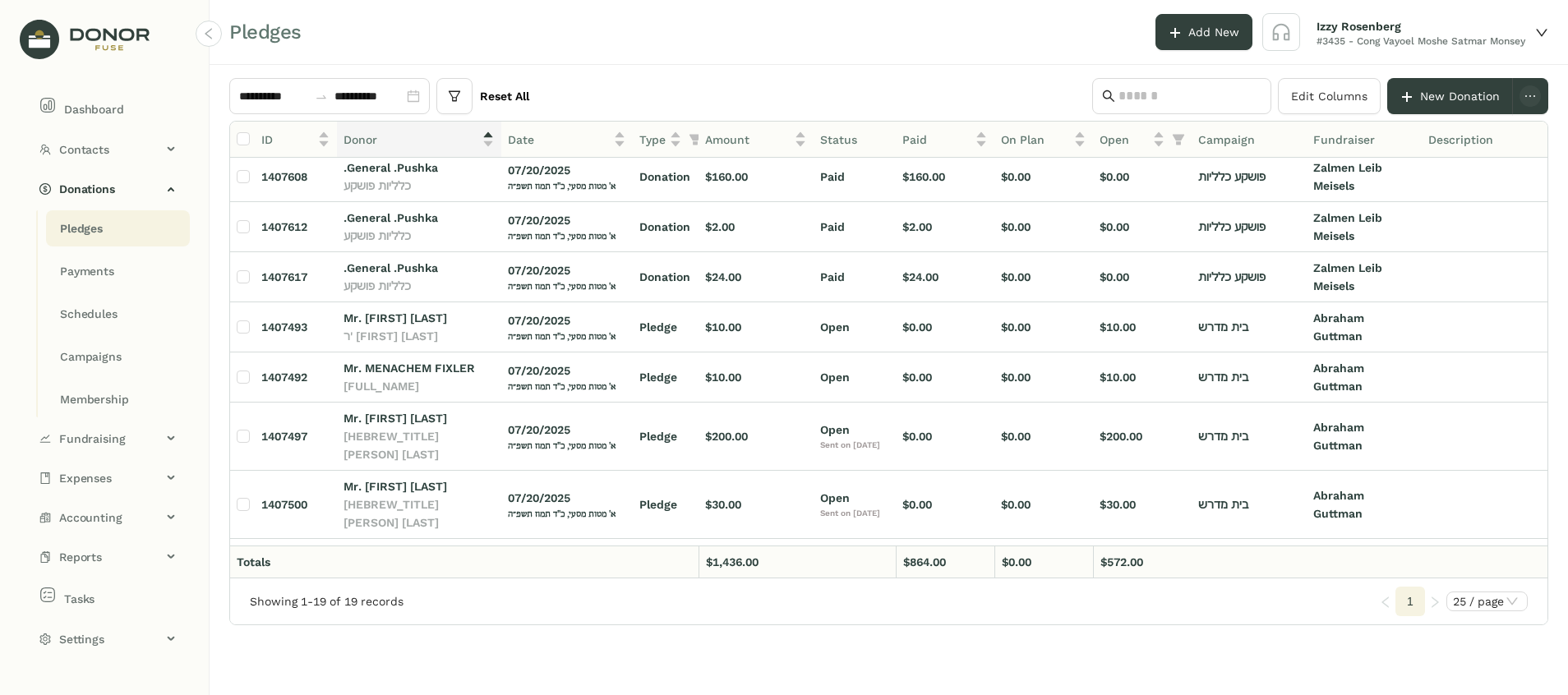 scroll, scrollTop: 0, scrollLeft: 0, axis: both 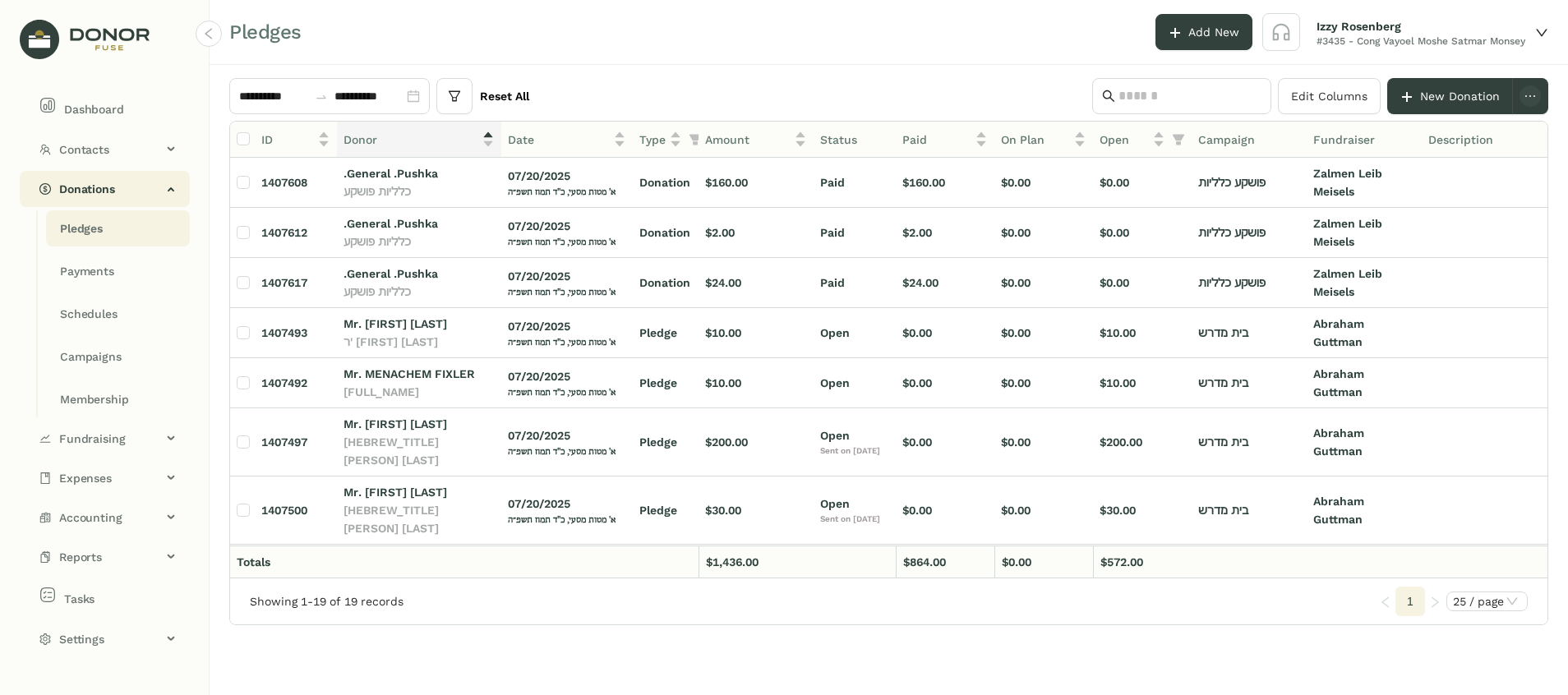 click on "Donations" 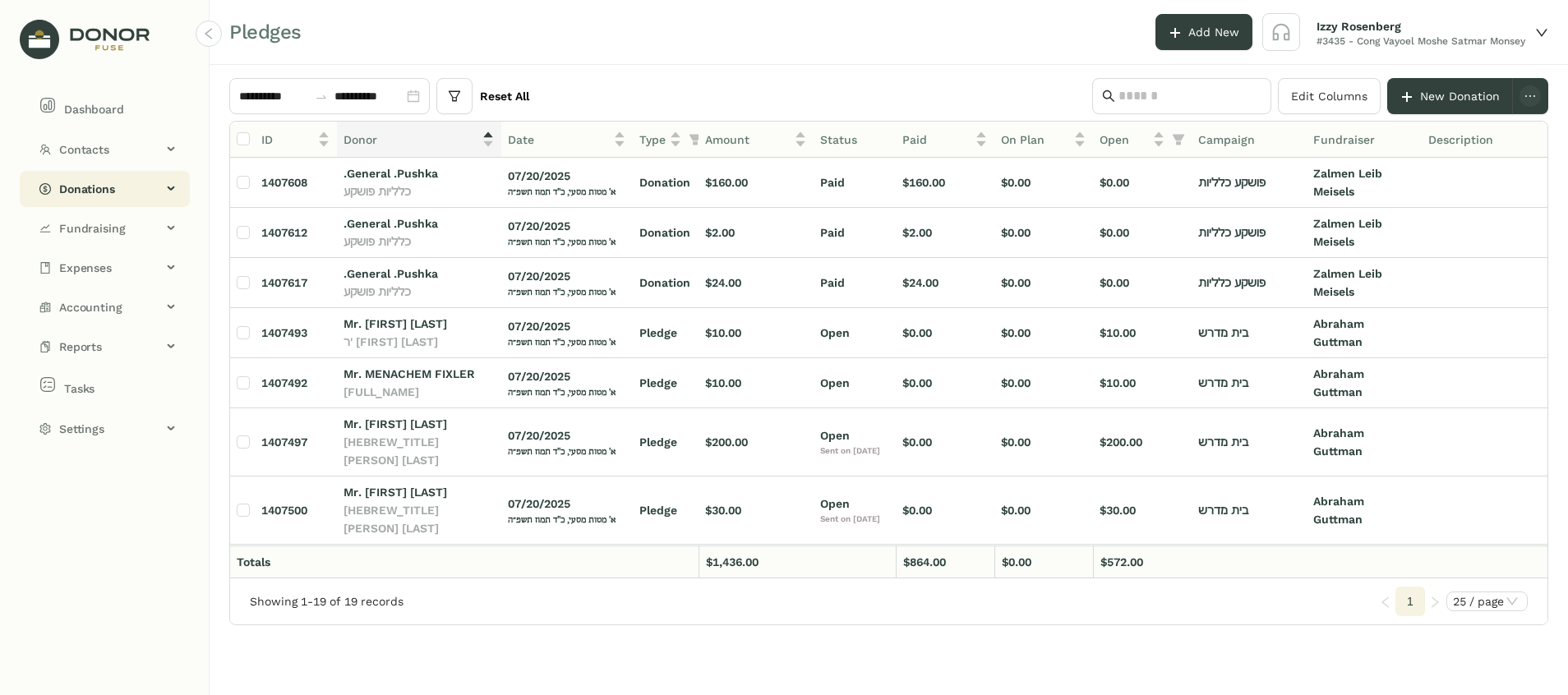 click on "Donations" 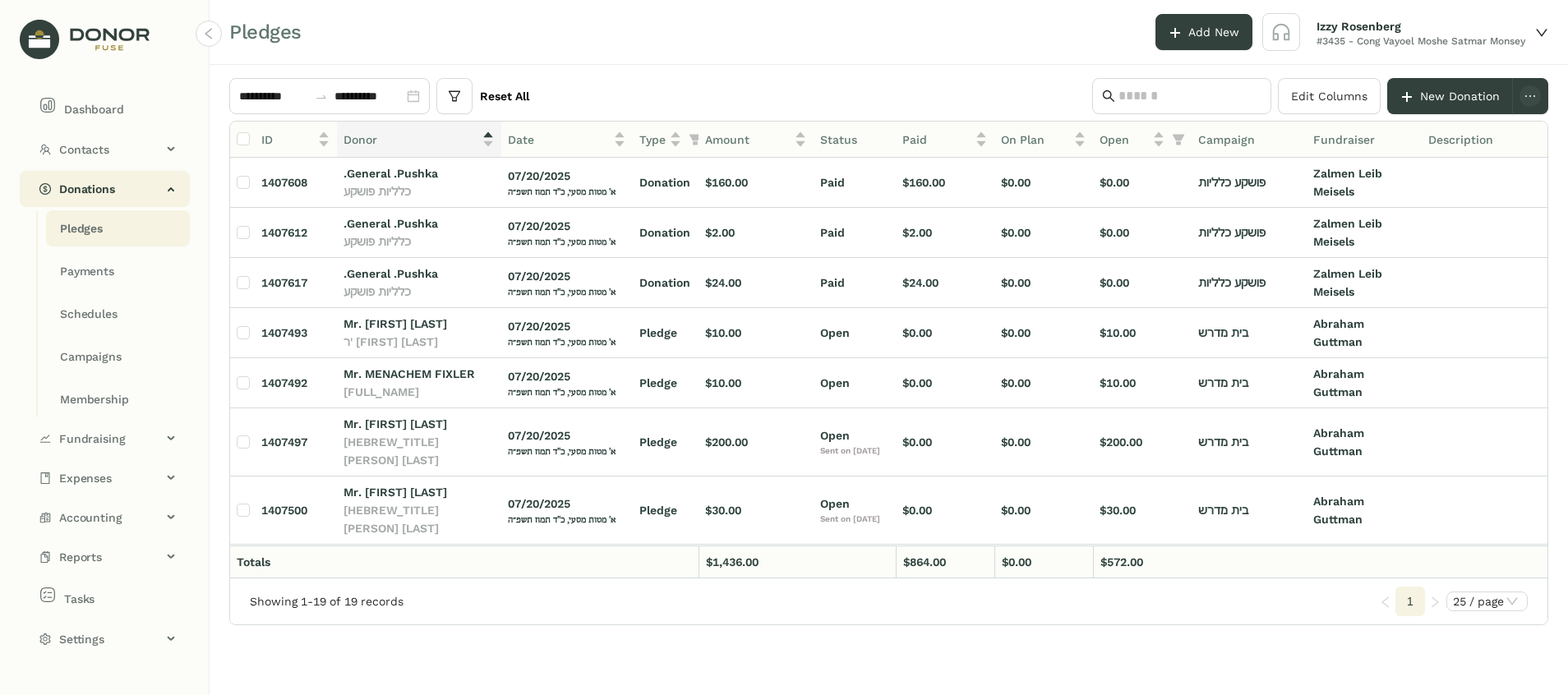 click on "Donations" 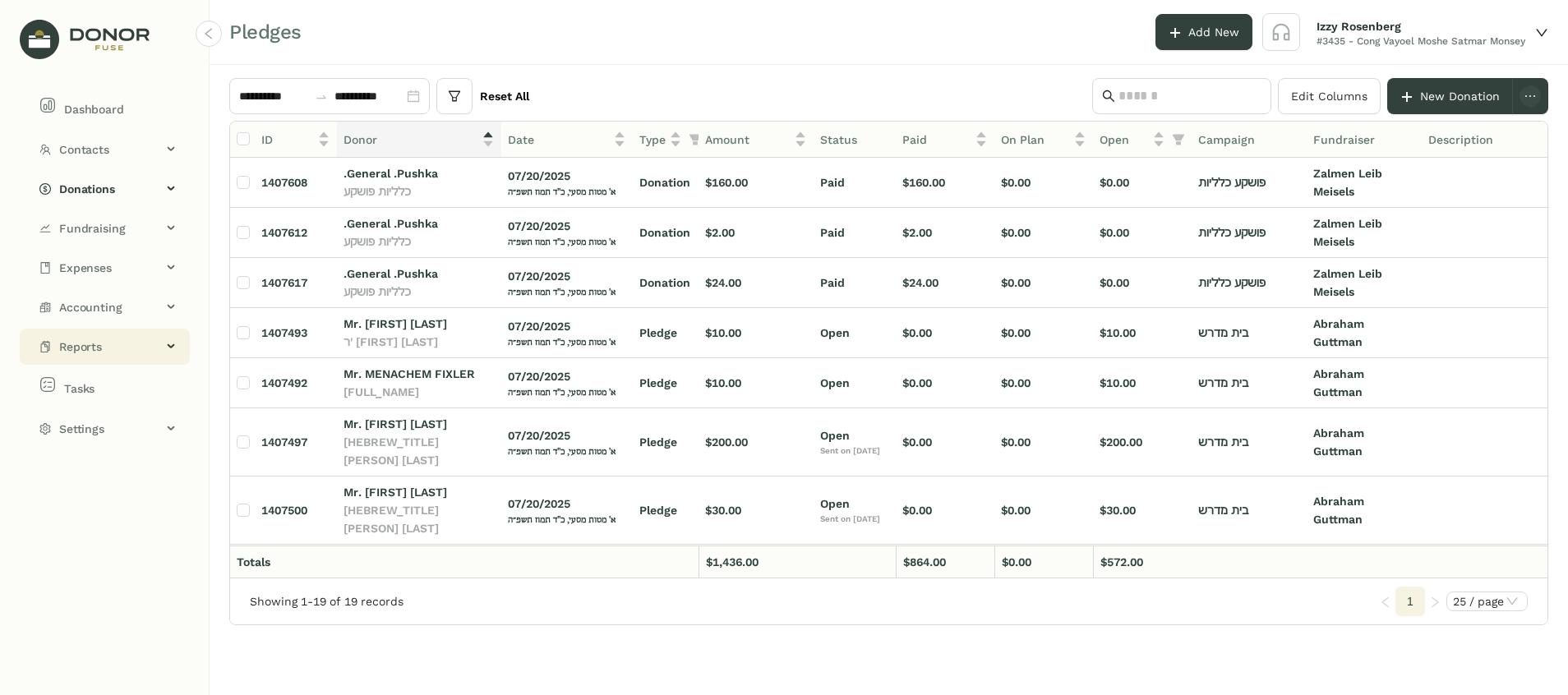 click on "Reports" 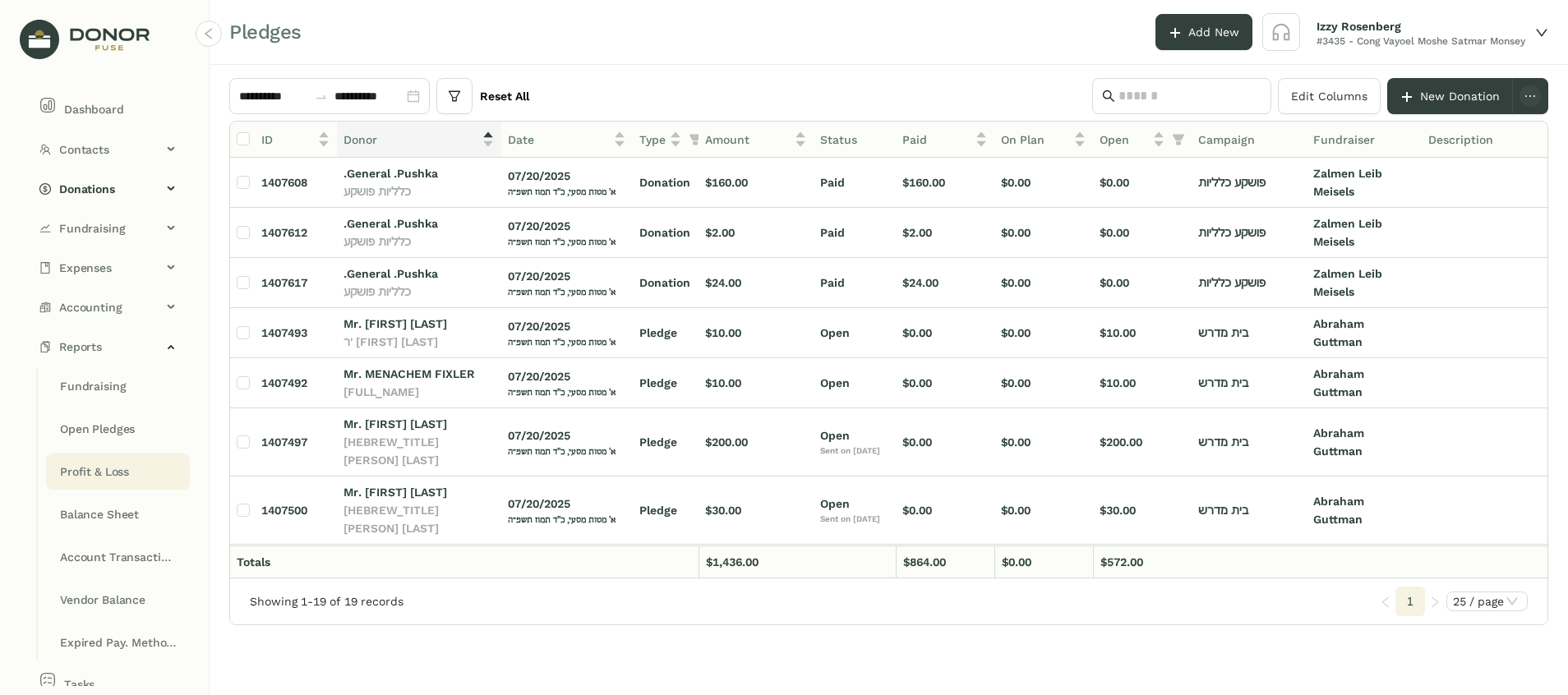 click on "Profit & Loss" 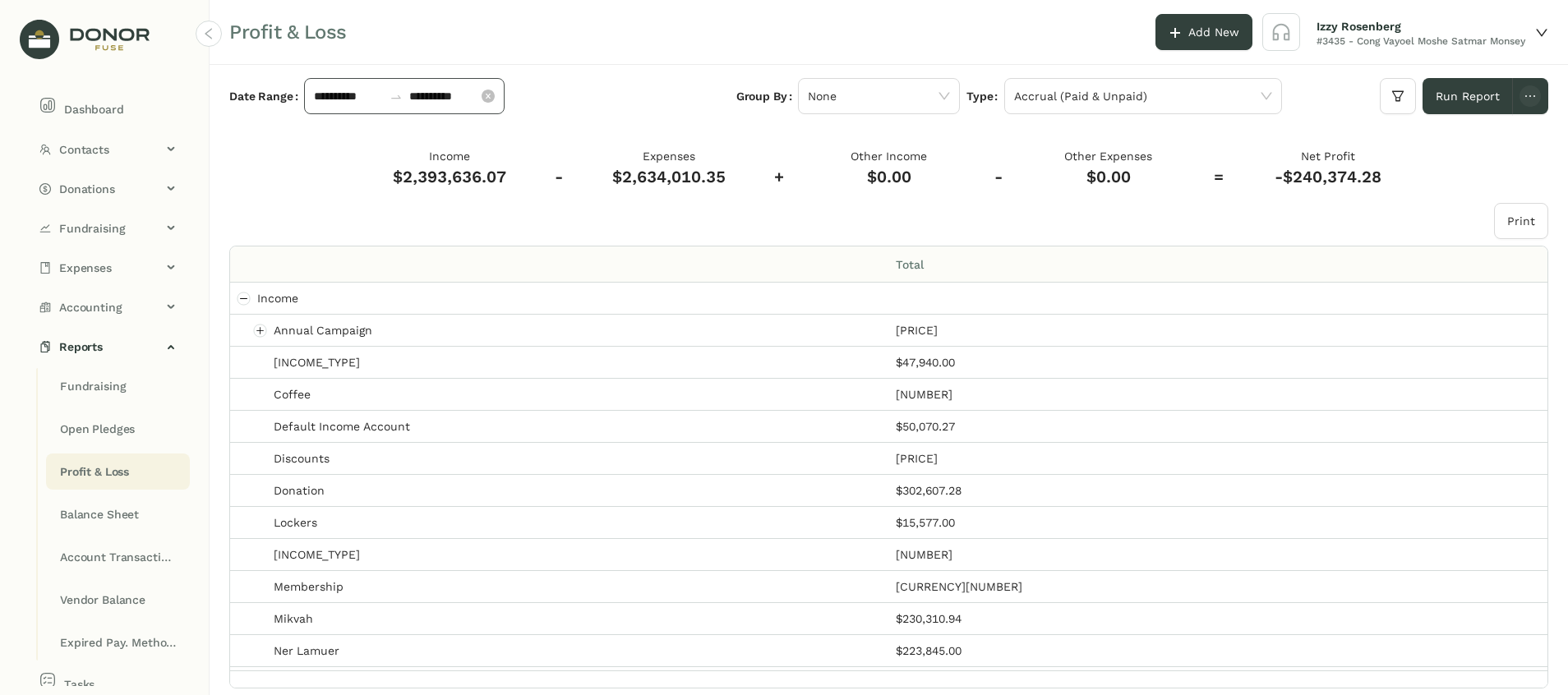 click on "**********" 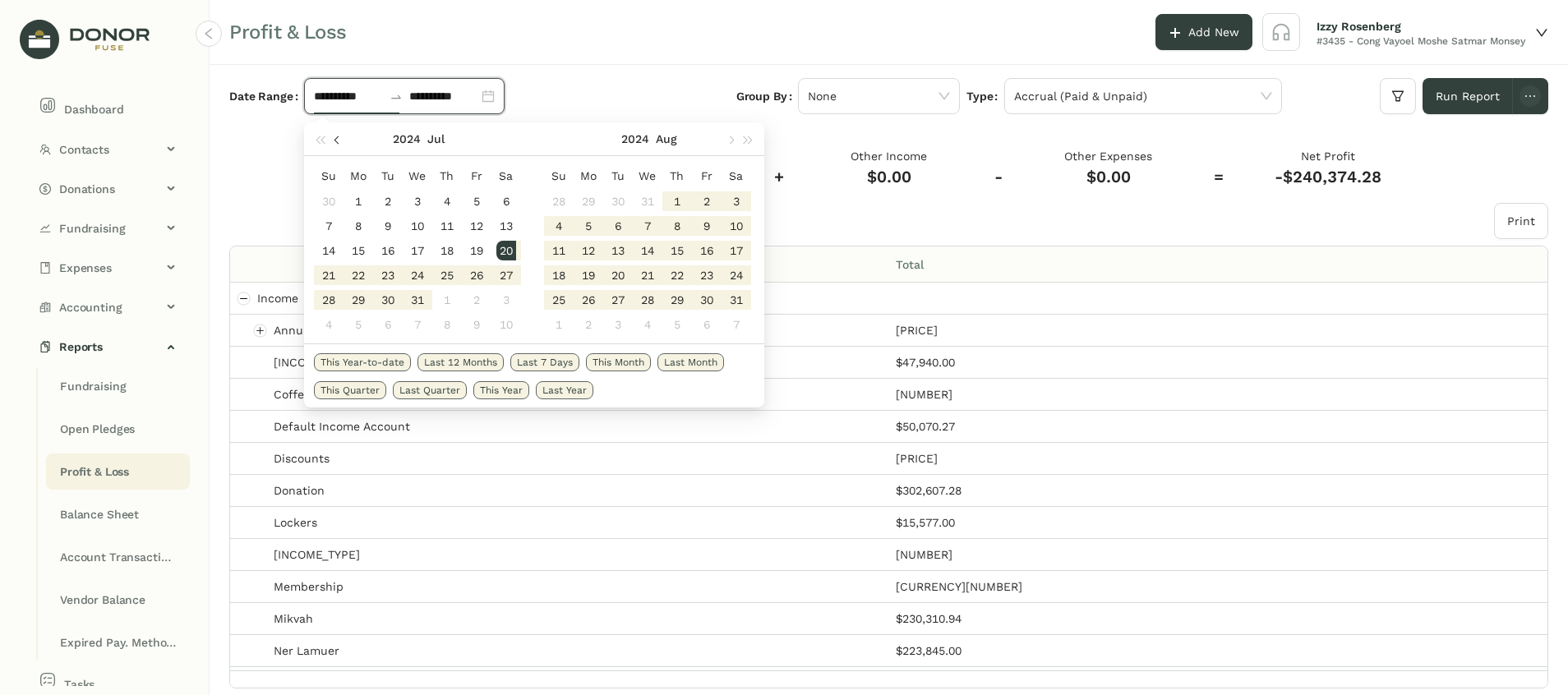 click at bounding box center (338, 140) 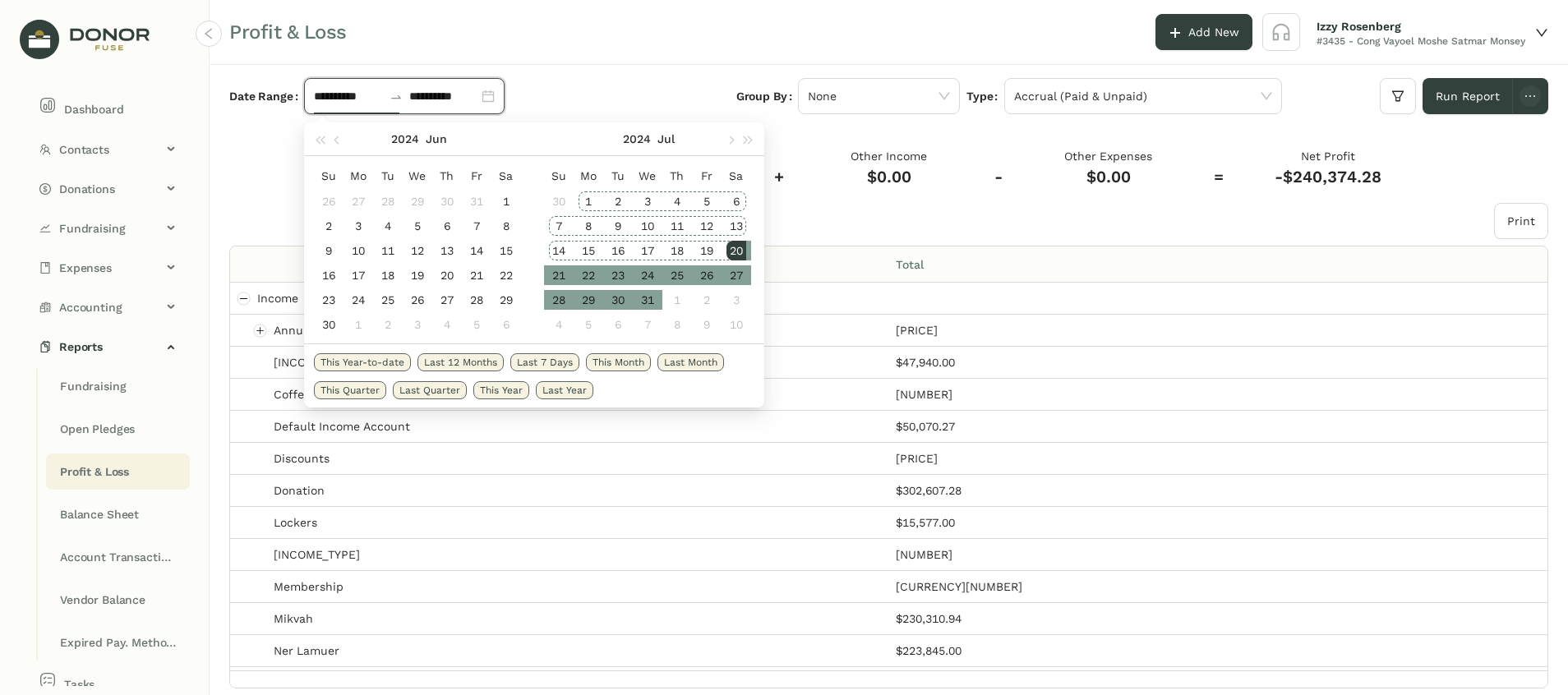 click on "1" at bounding box center [588, 201] 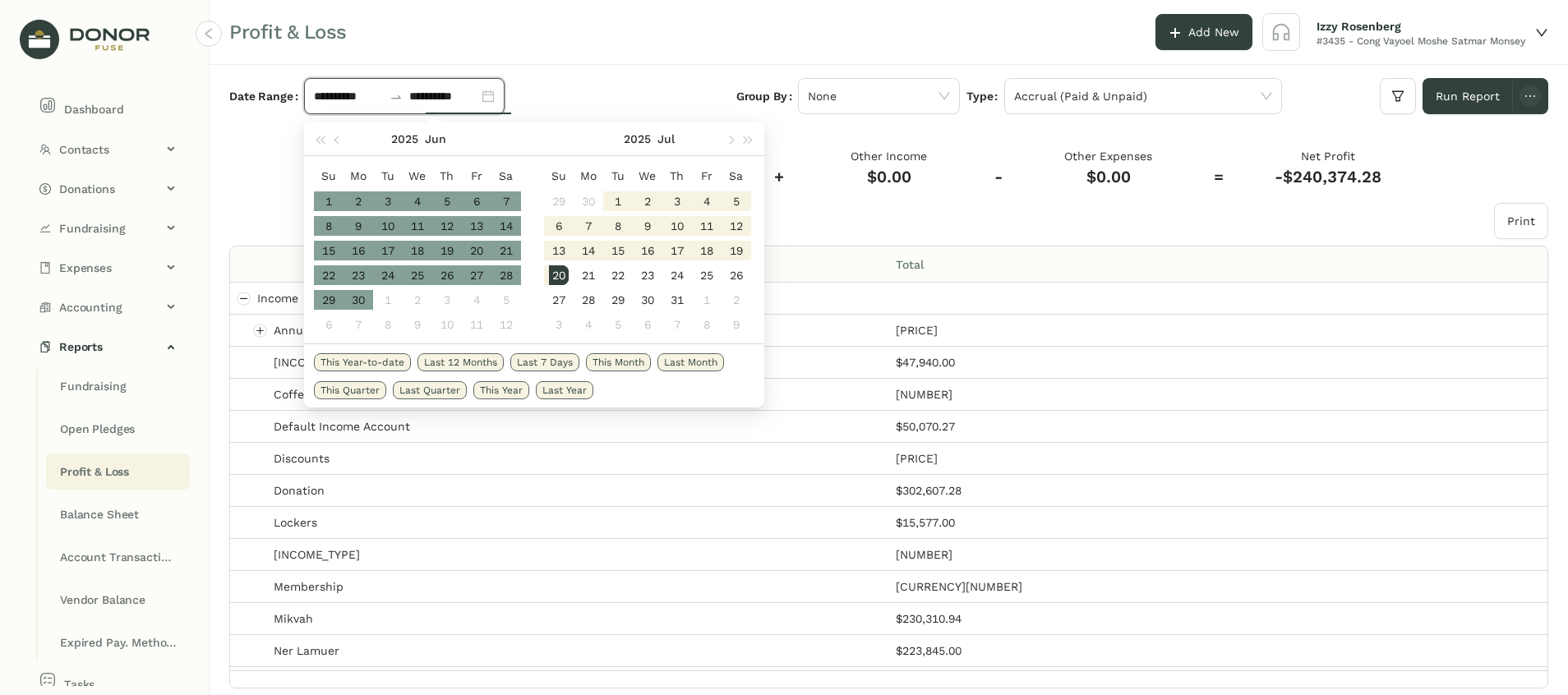 click on "30" at bounding box center [358, 300] 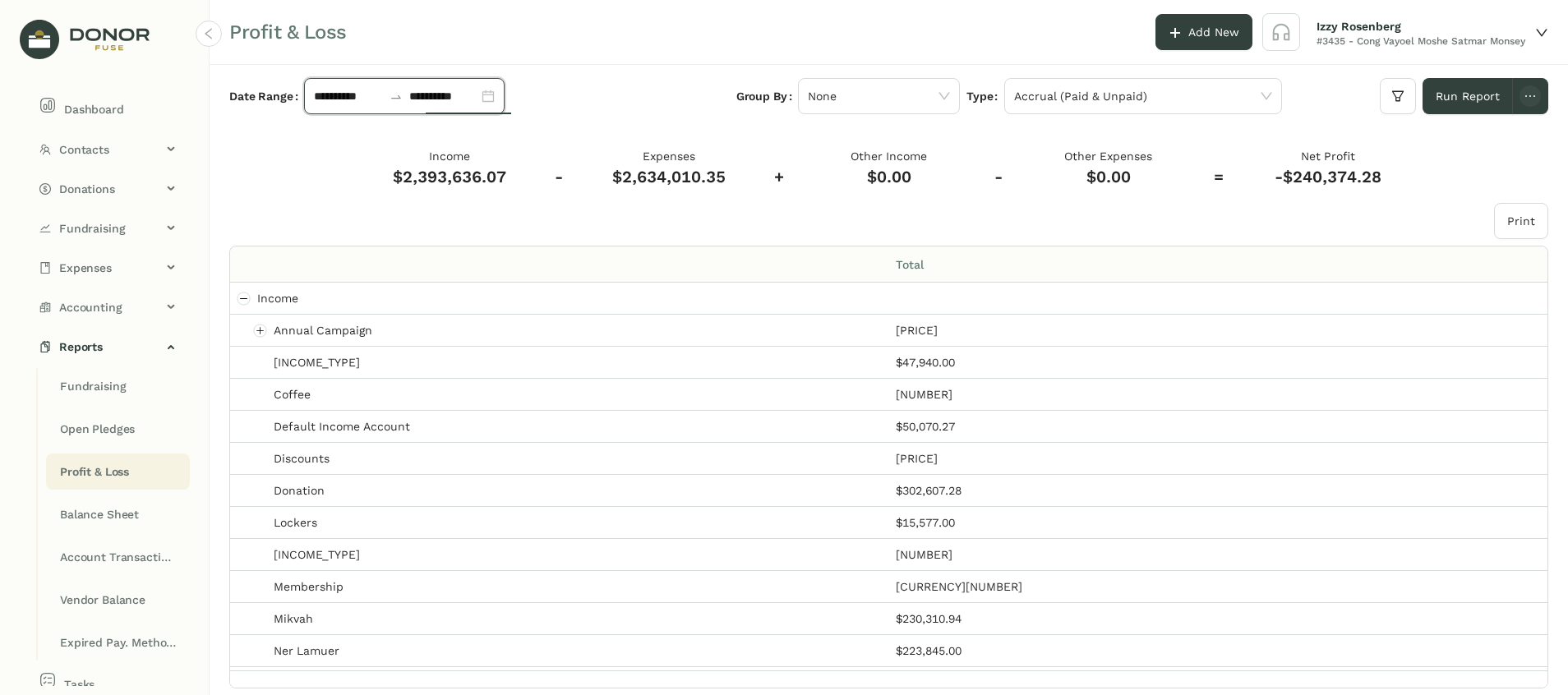 type on "**********" 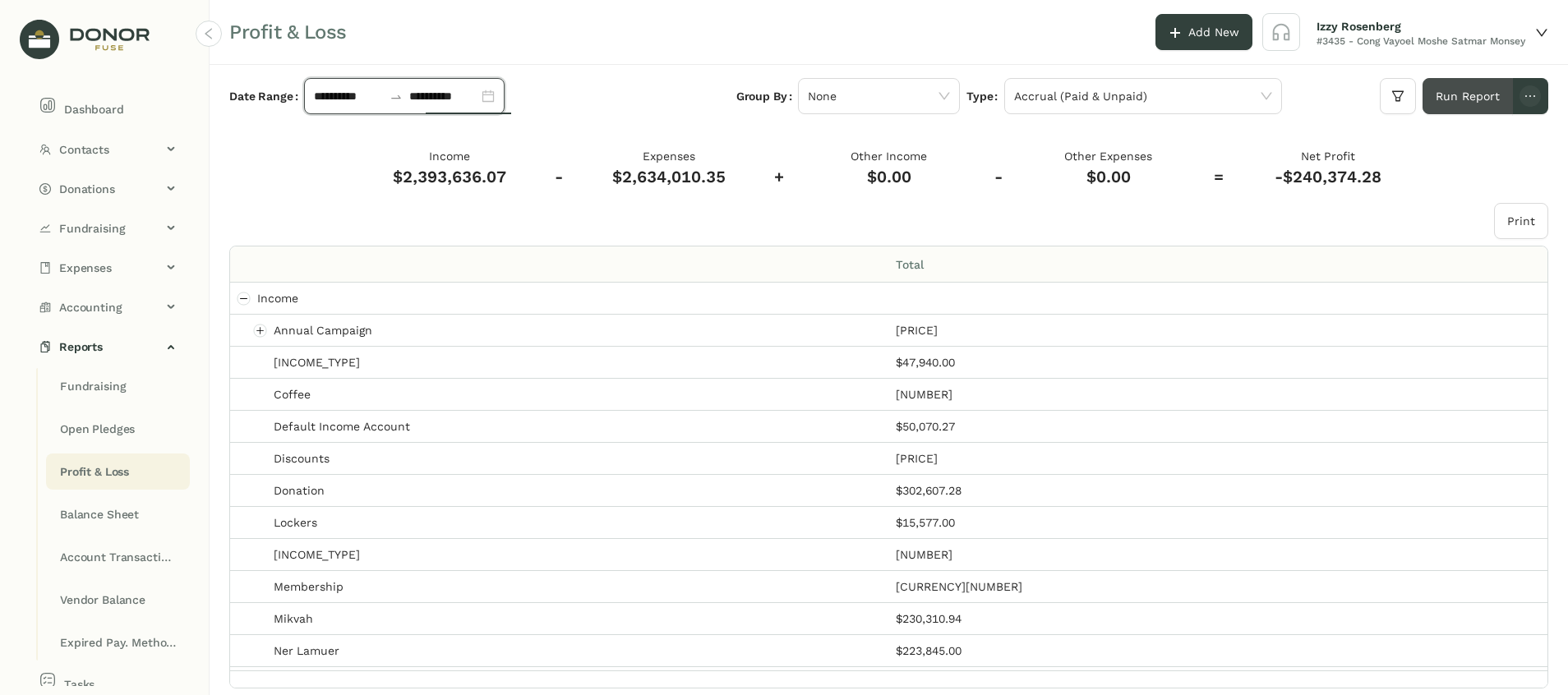click on "Run Report" 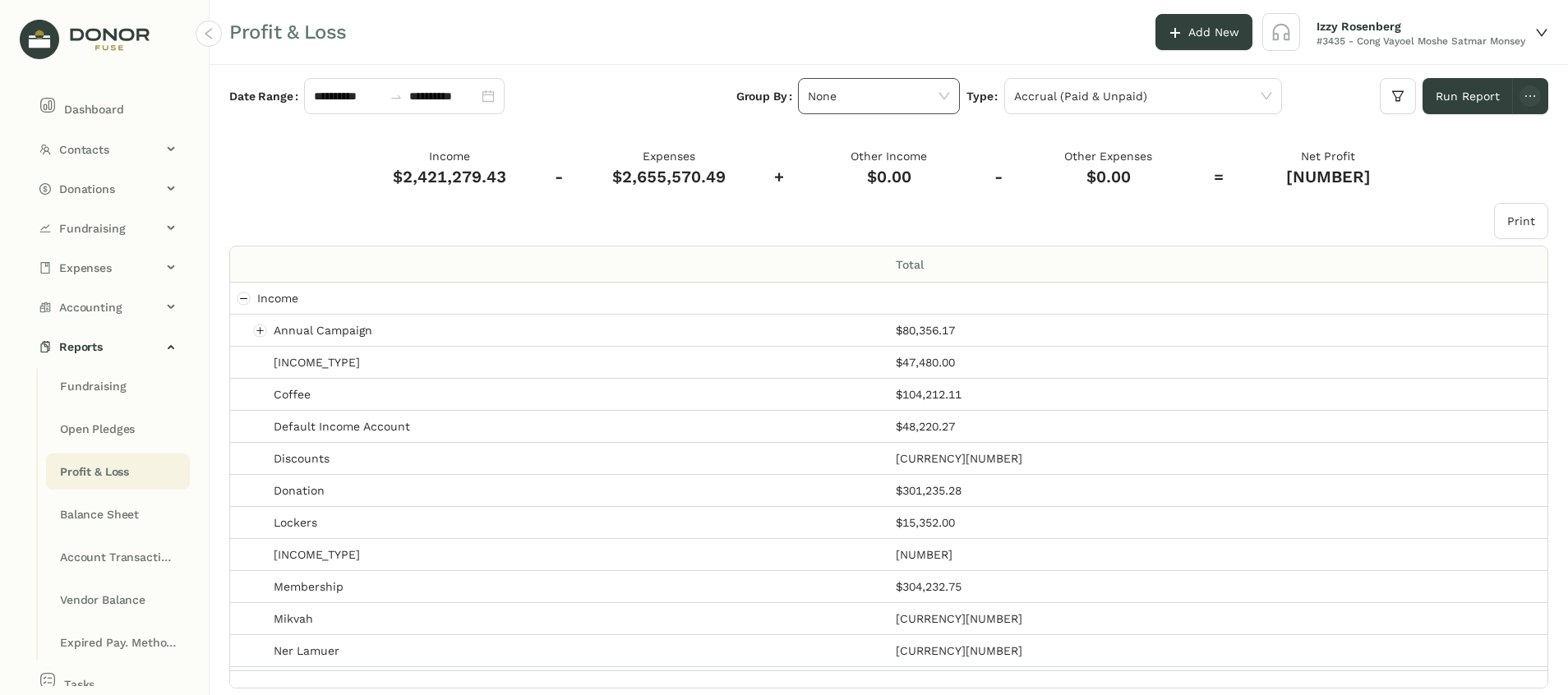 click on "None" 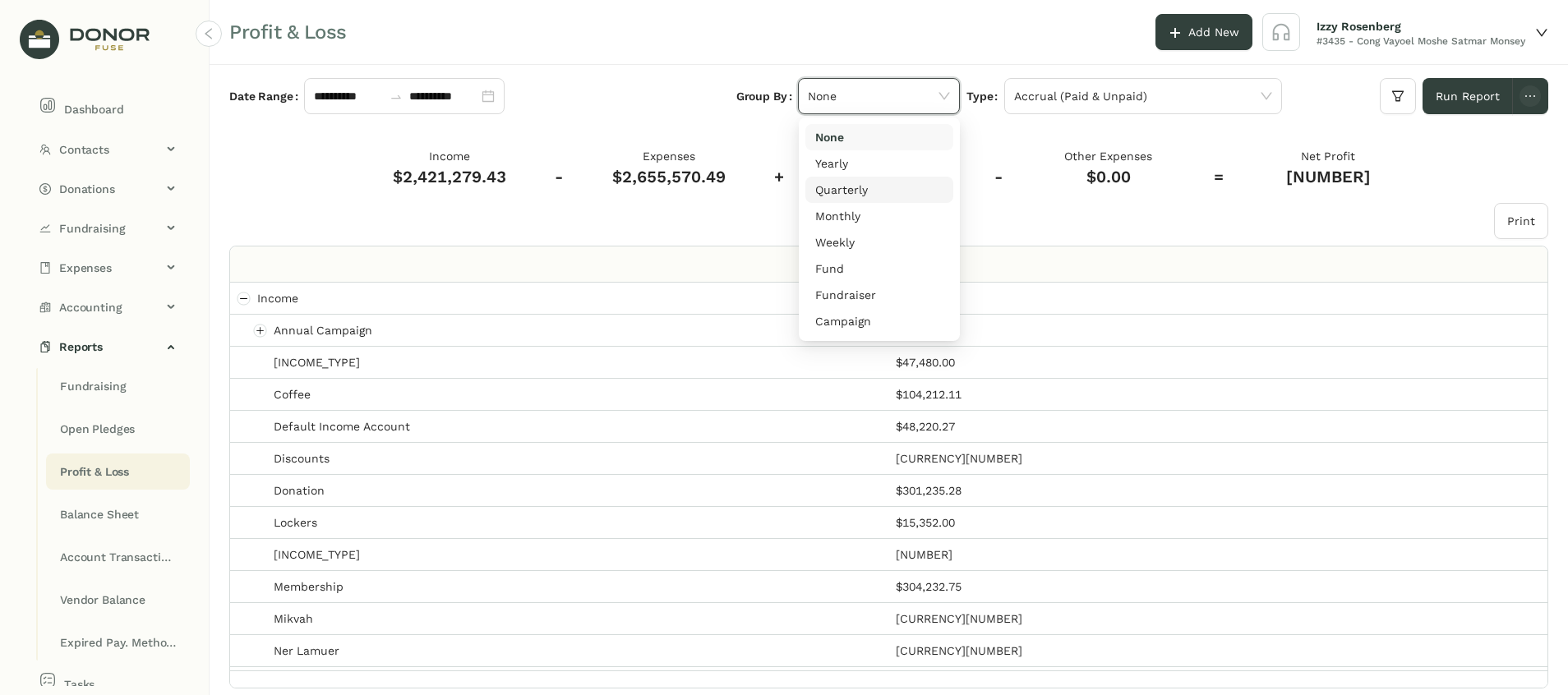 click on "Quarterly" at bounding box center (879, 190) 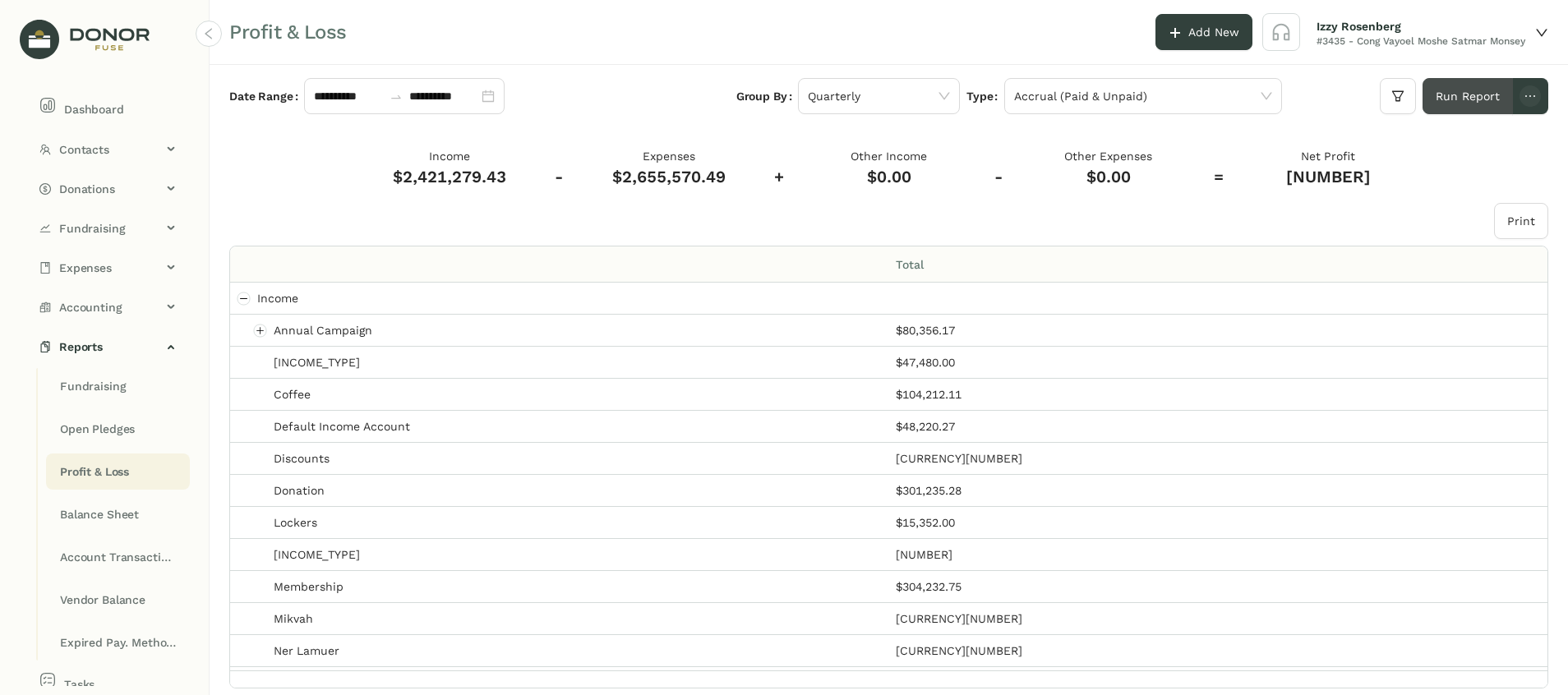 click on "Run Report" 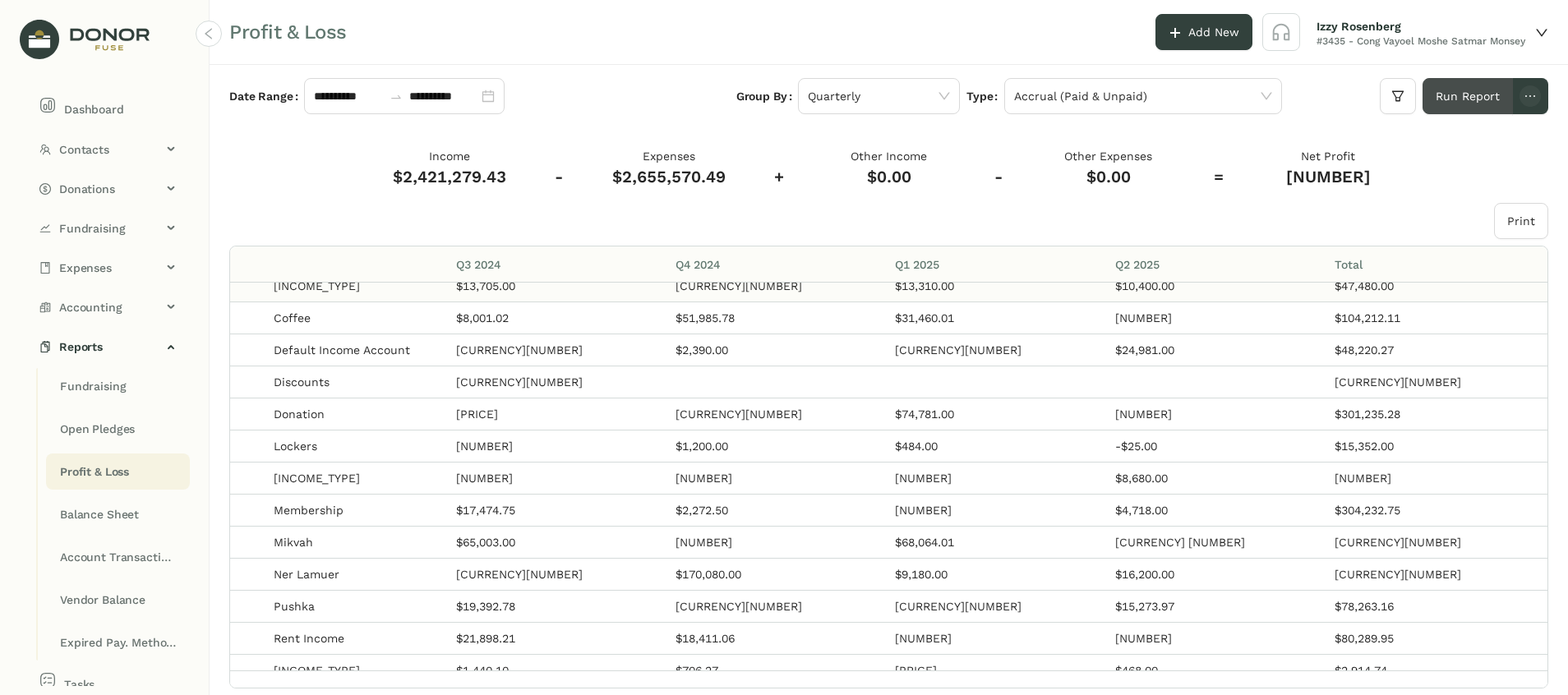 scroll, scrollTop: 0, scrollLeft: 0, axis: both 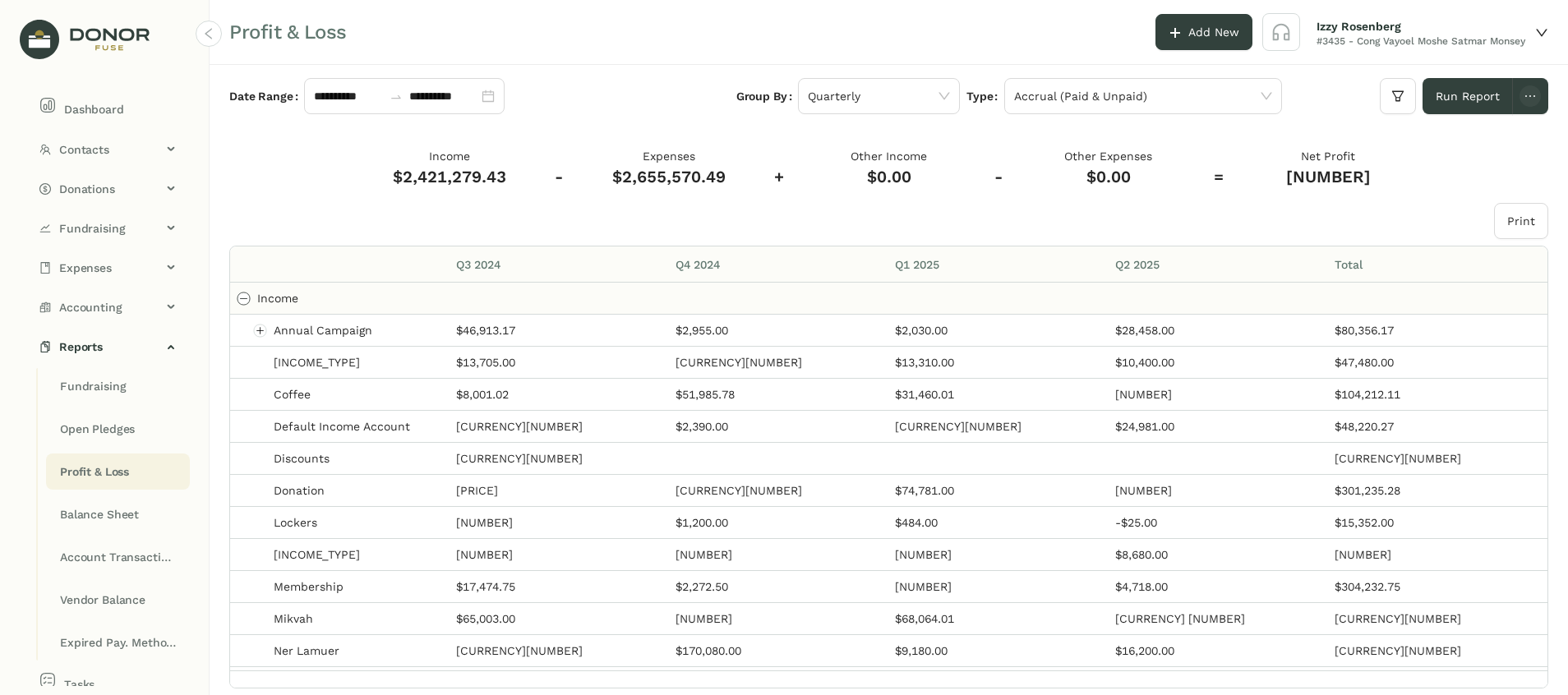click at bounding box center (244, 298) 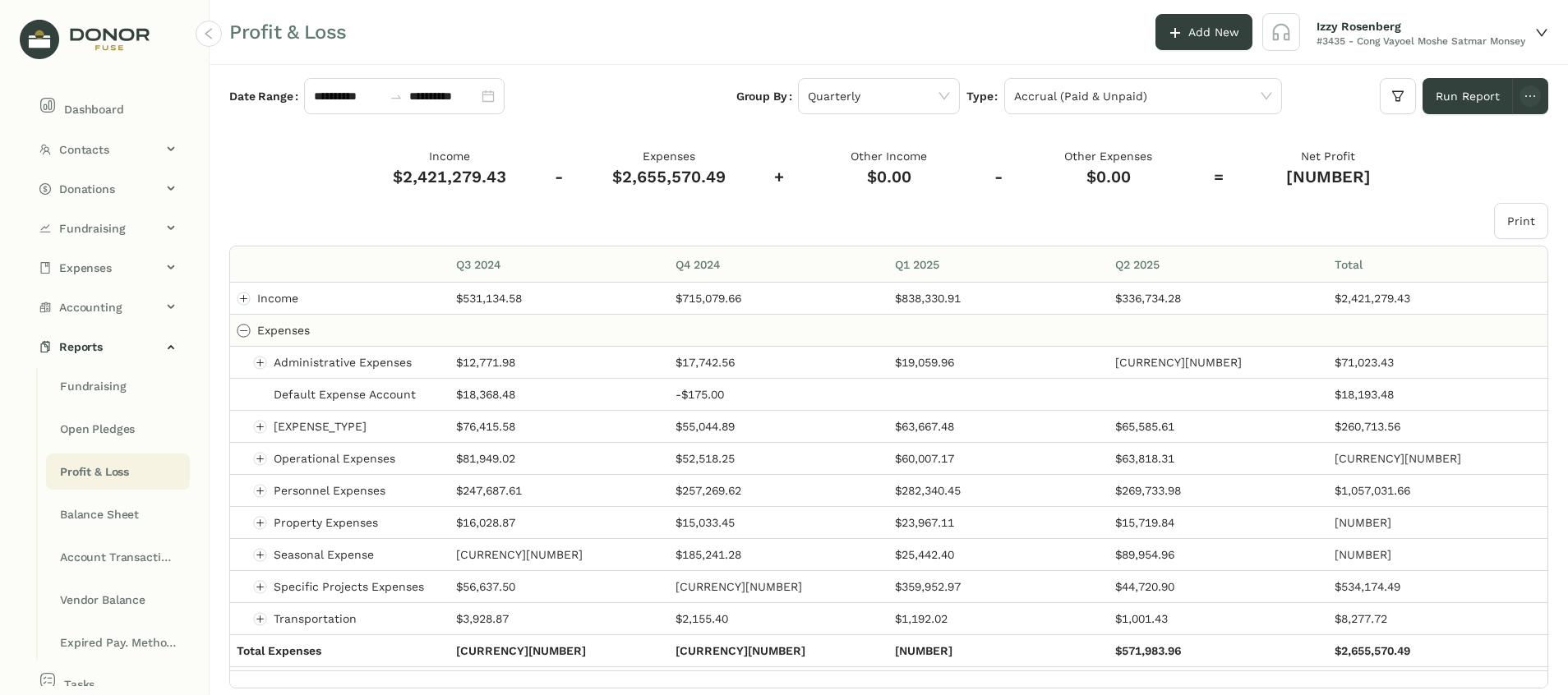click at bounding box center (244, 330) 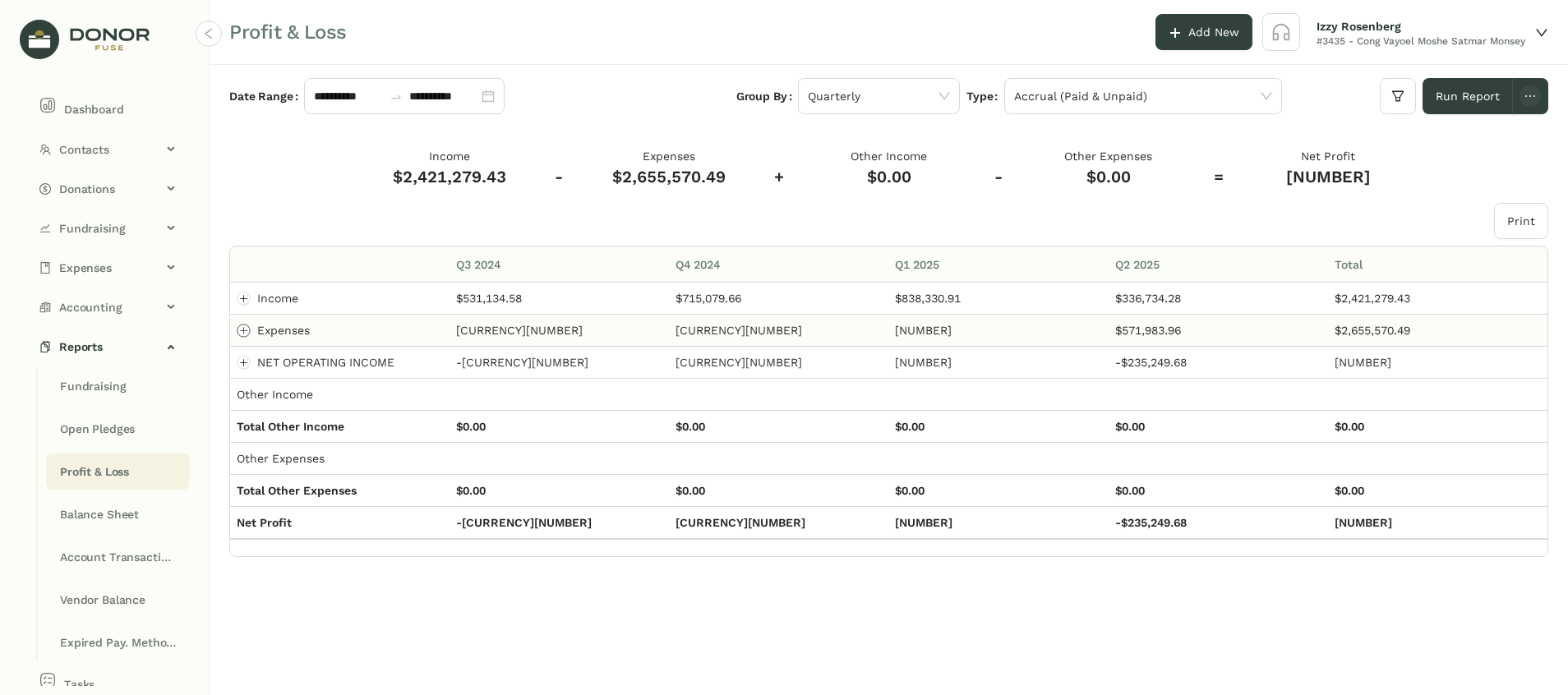 click at bounding box center (244, 330) 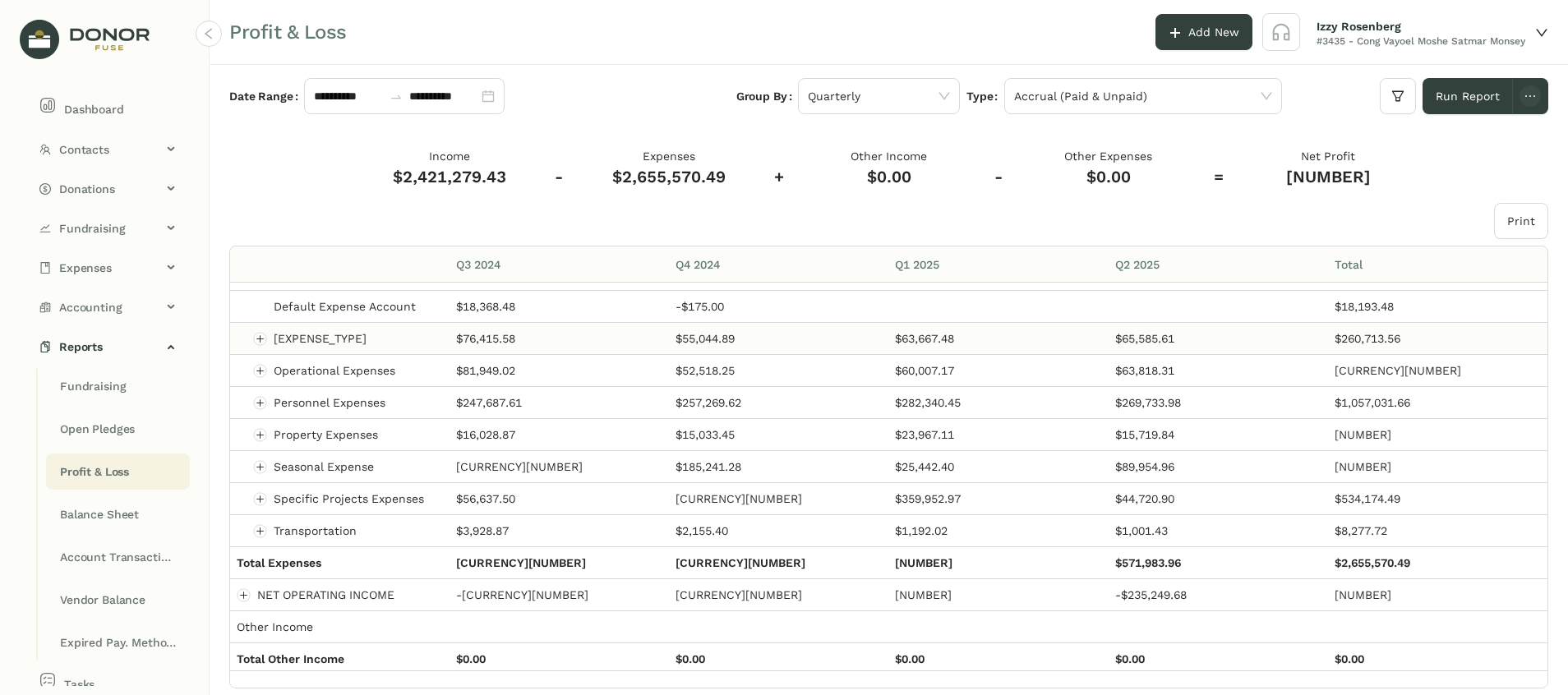 scroll, scrollTop: 0, scrollLeft: 0, axis: both 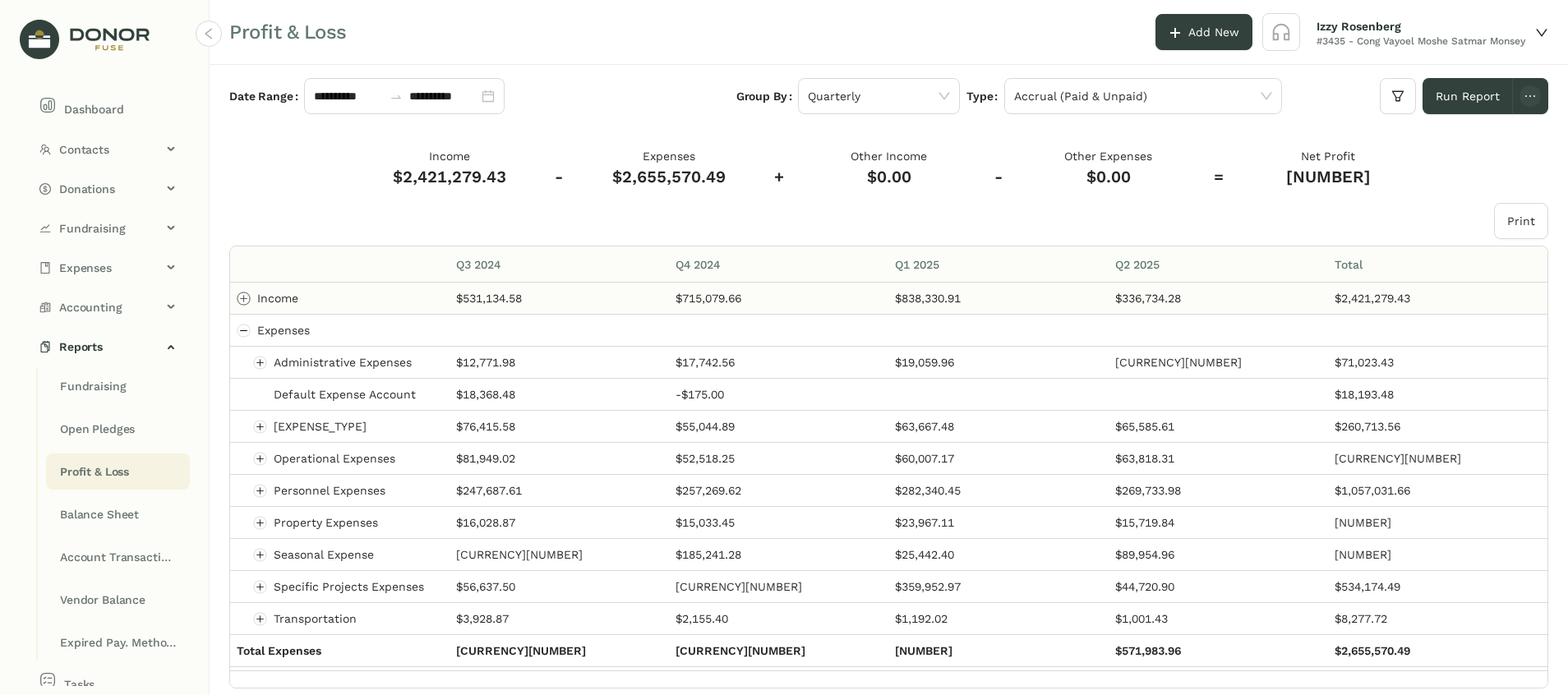 click at bounding box center [244, 298] 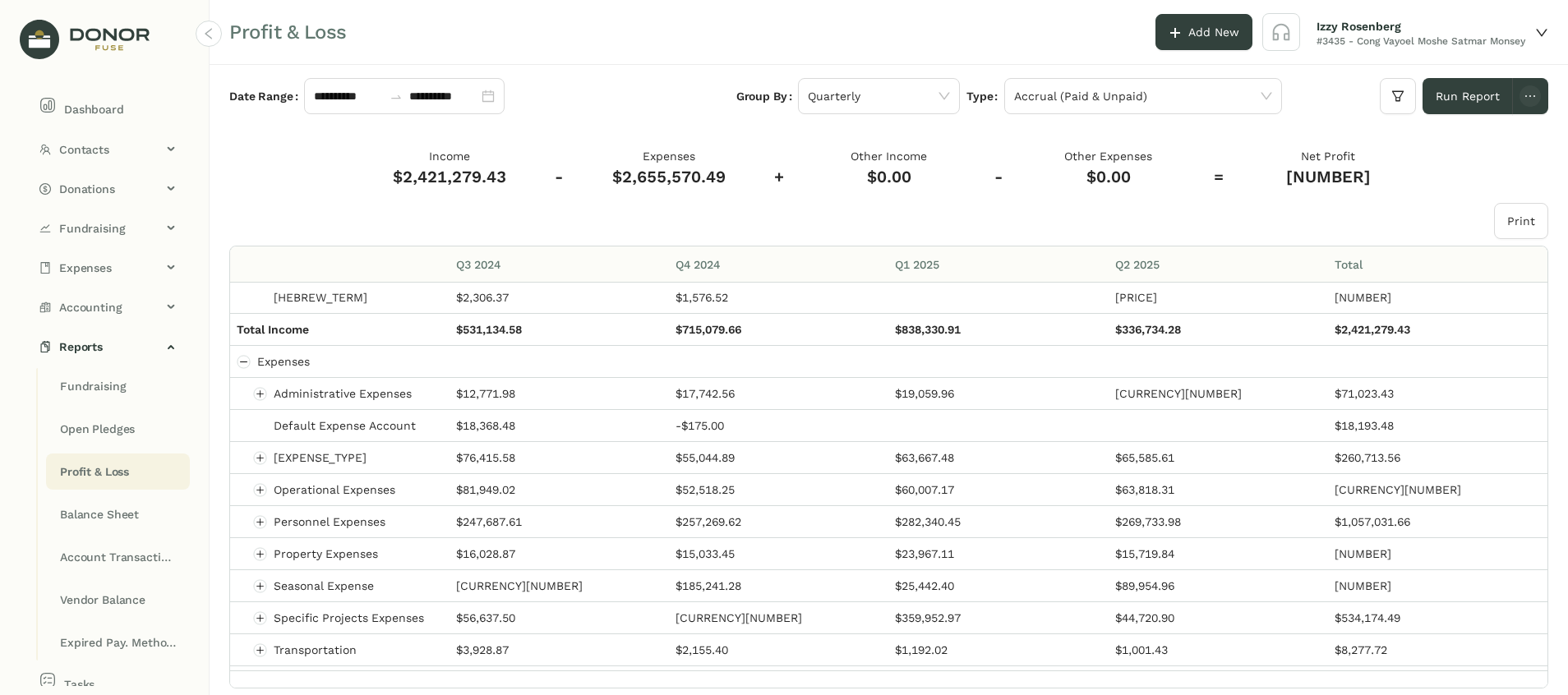 scroll, scrollTop: 894, scrollLeft: 0, axis: vertical 